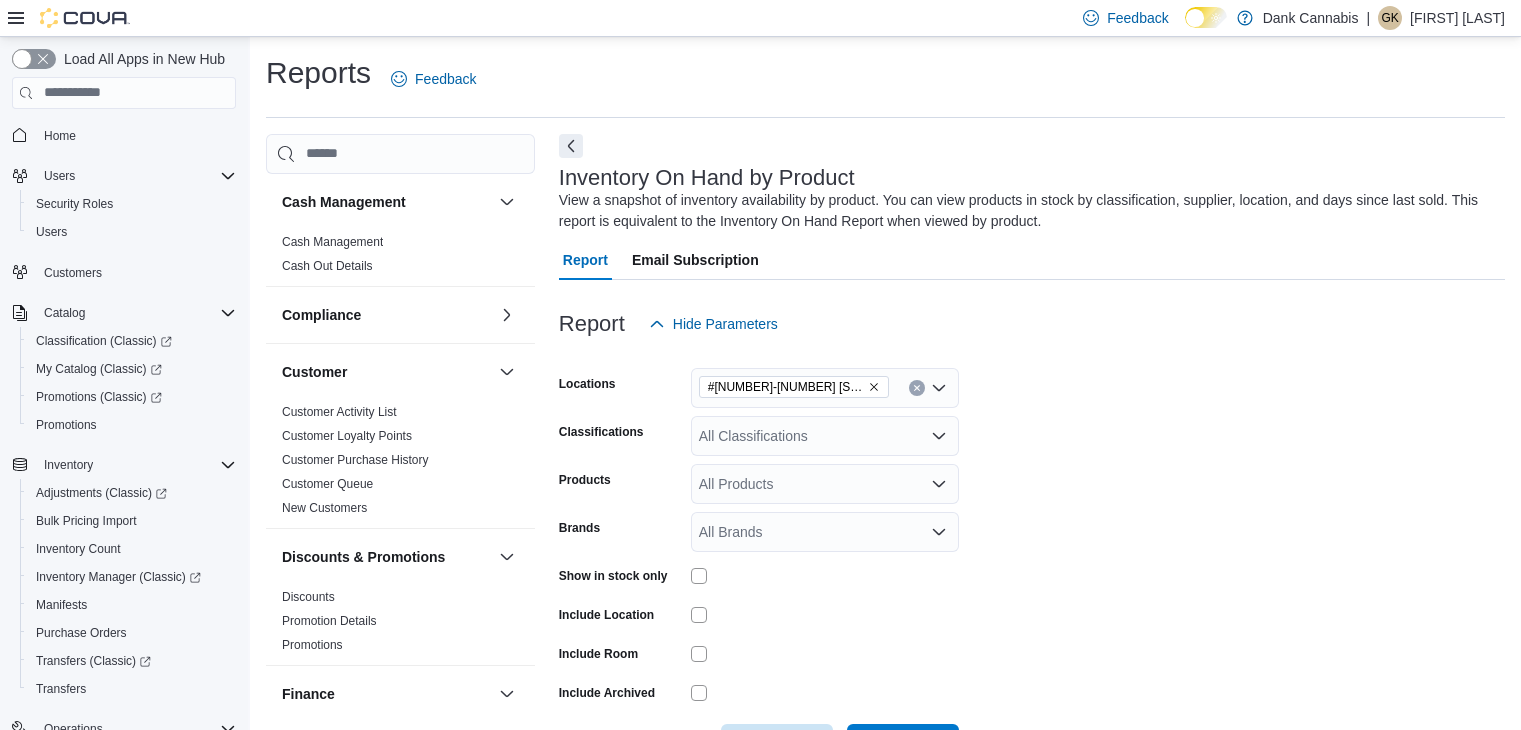 scroll, scrollTop: 0, scrollLeft: 0, axis: both 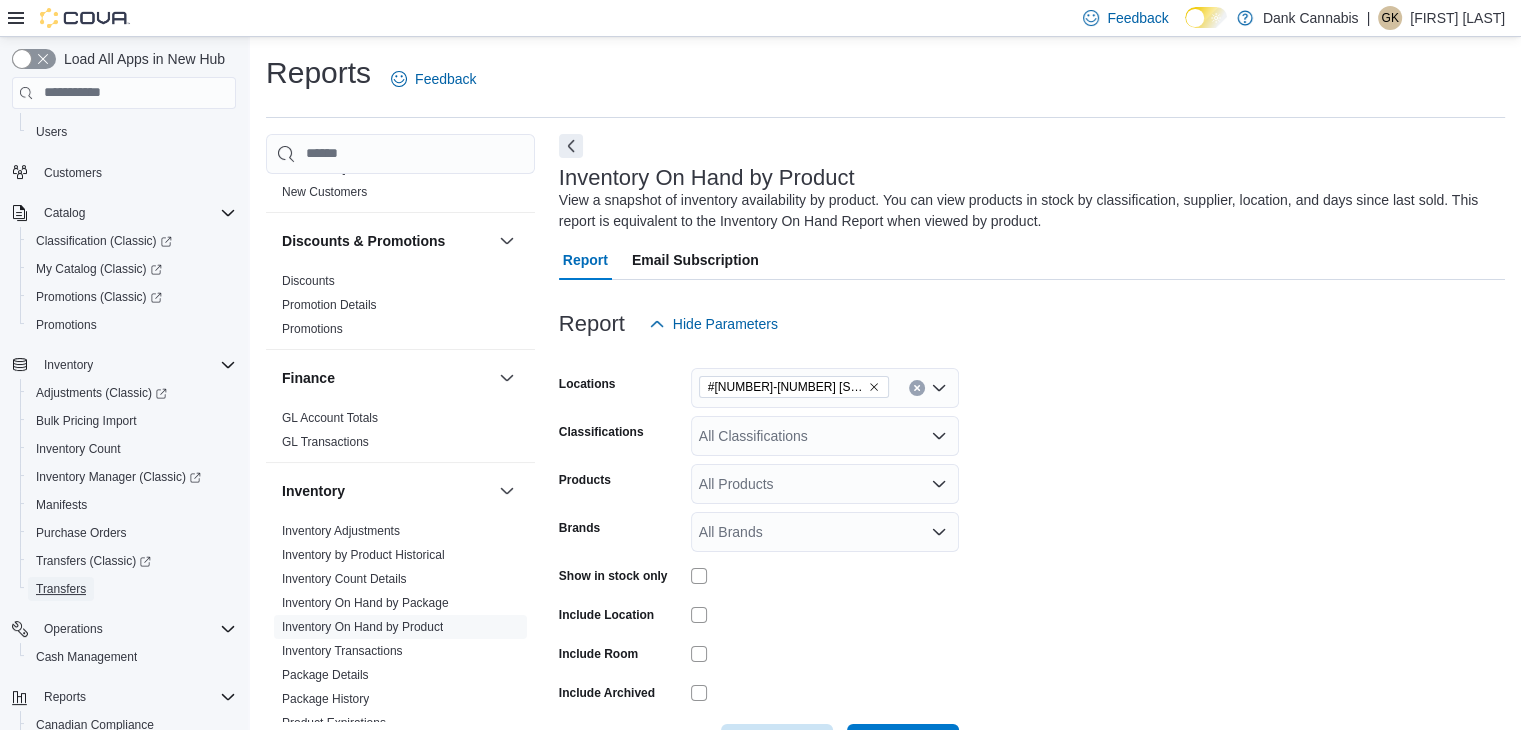 click on "Transfers" at bounding box center [61, 589] 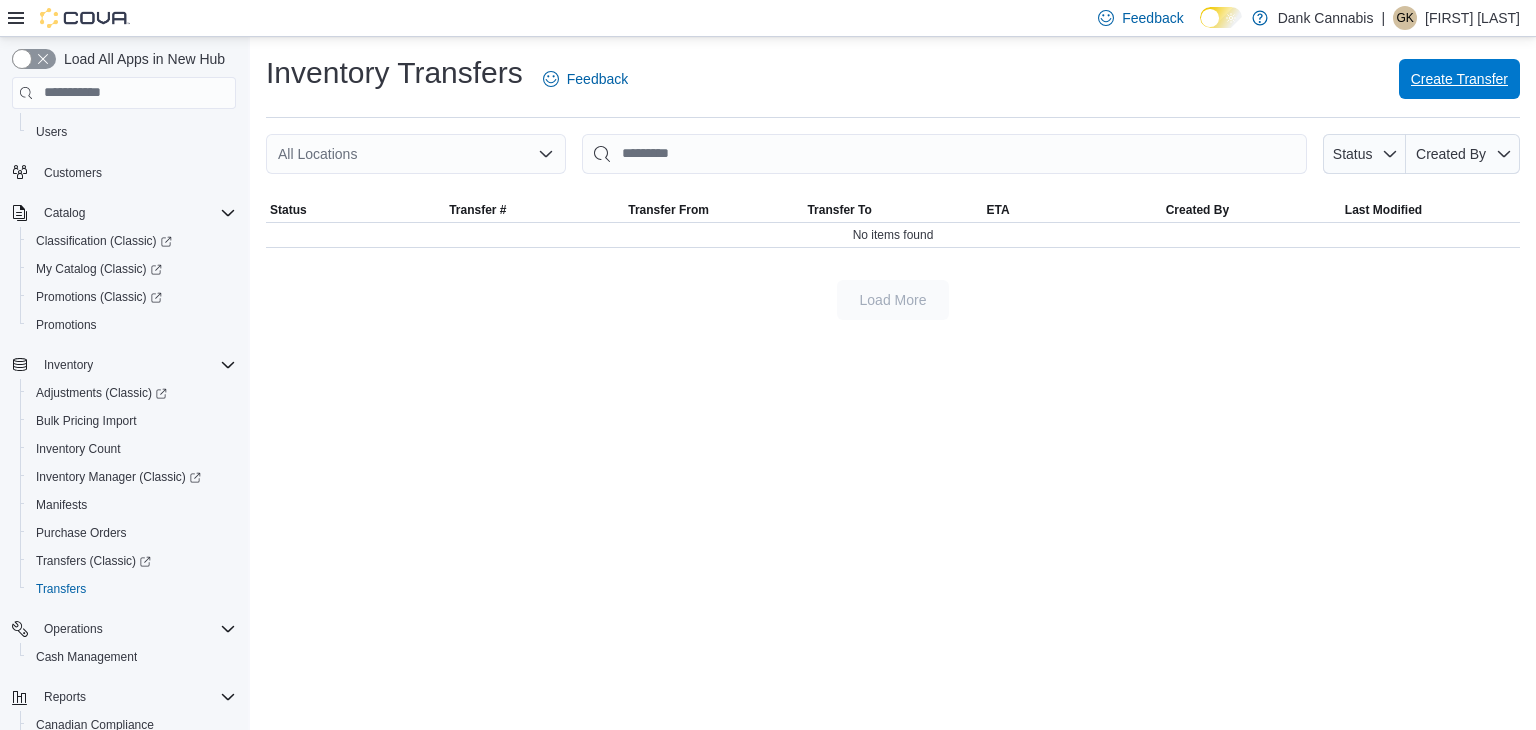 click on "Create Transfer" at bounding box center [1459, 79] 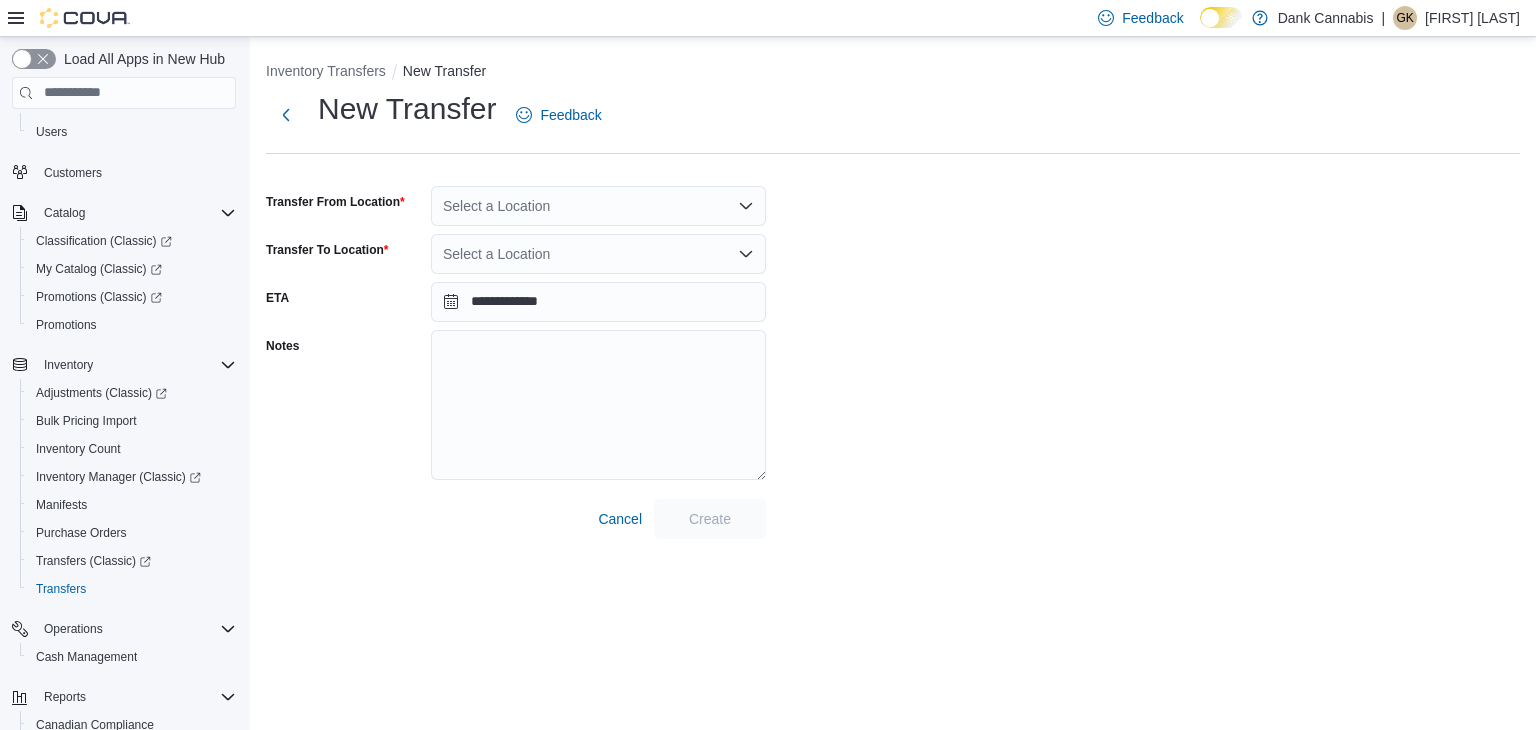click on "Select a Location" at bounding box center (598, 206) 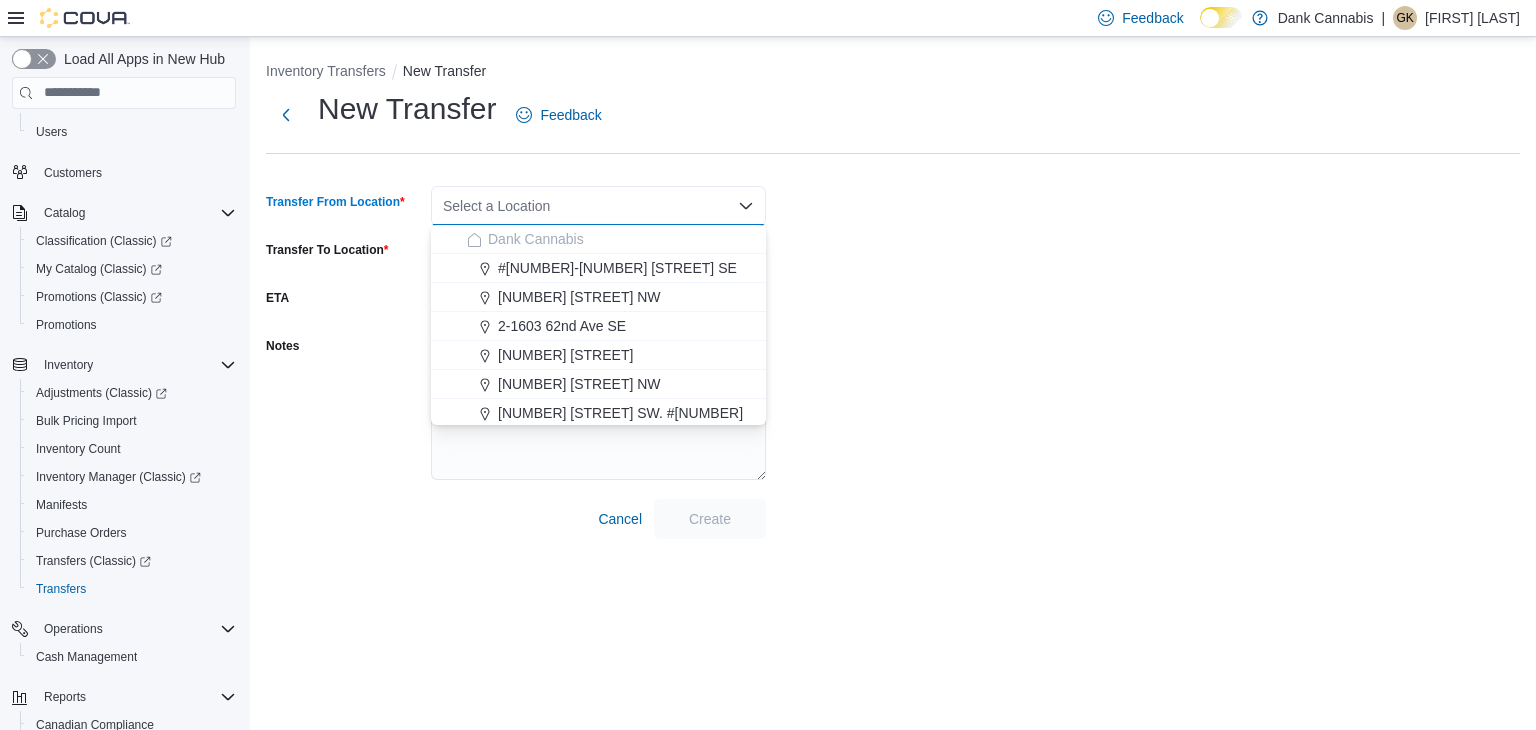 click on "[NUMBER] [STREET] SW. #[NUMBER]" at bounding box center (620, 413) 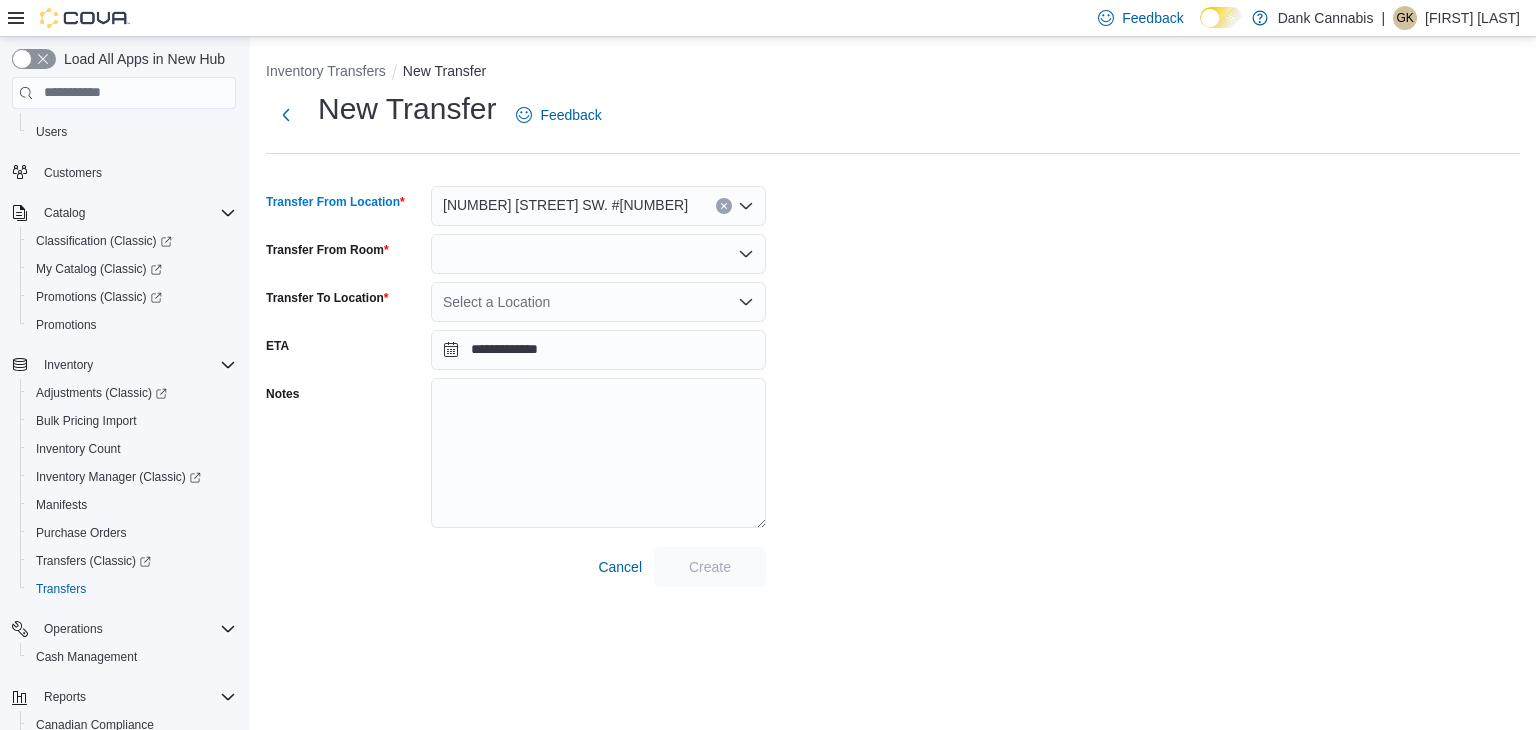 click at bounding box center (598, 254) 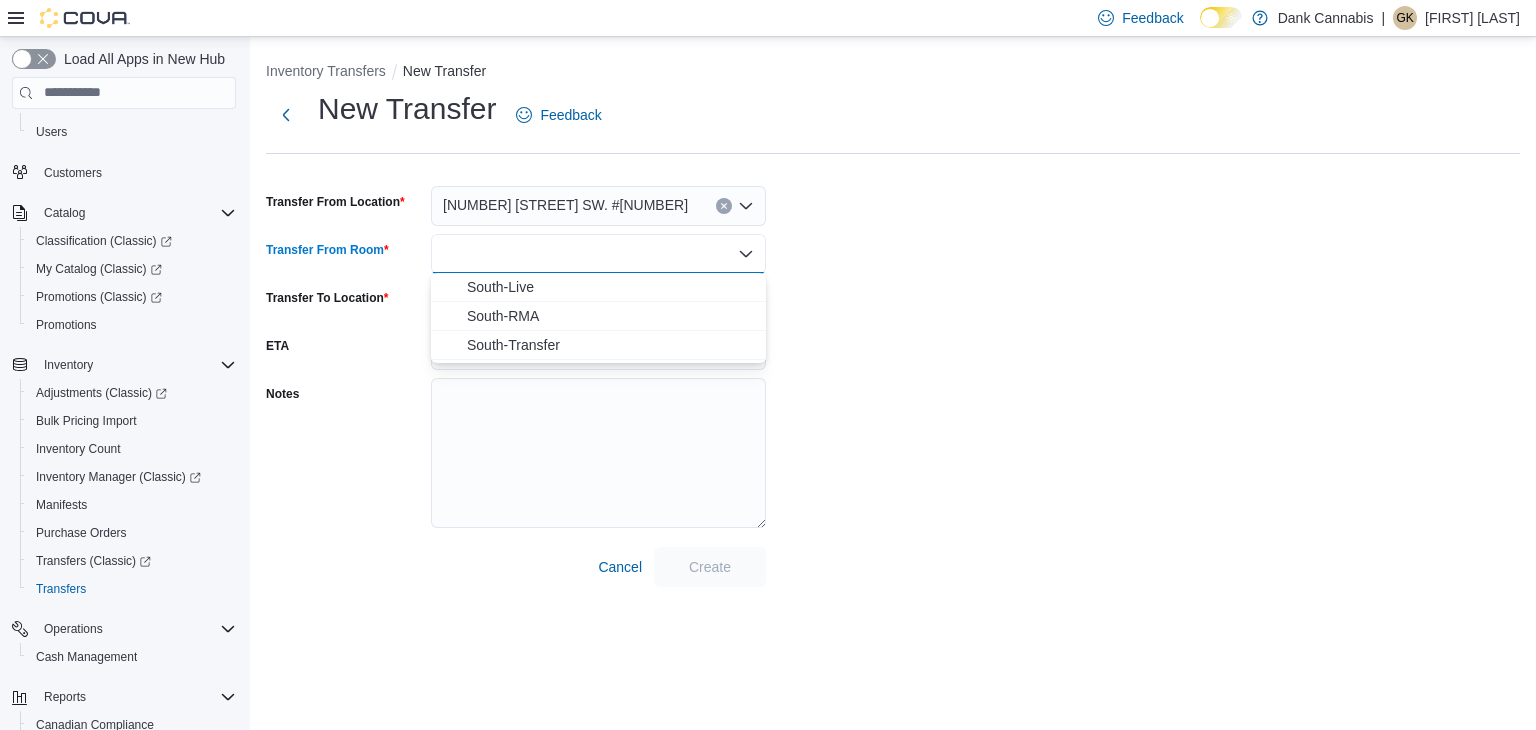 click on "South-Live" at bounding box center (610, 287) 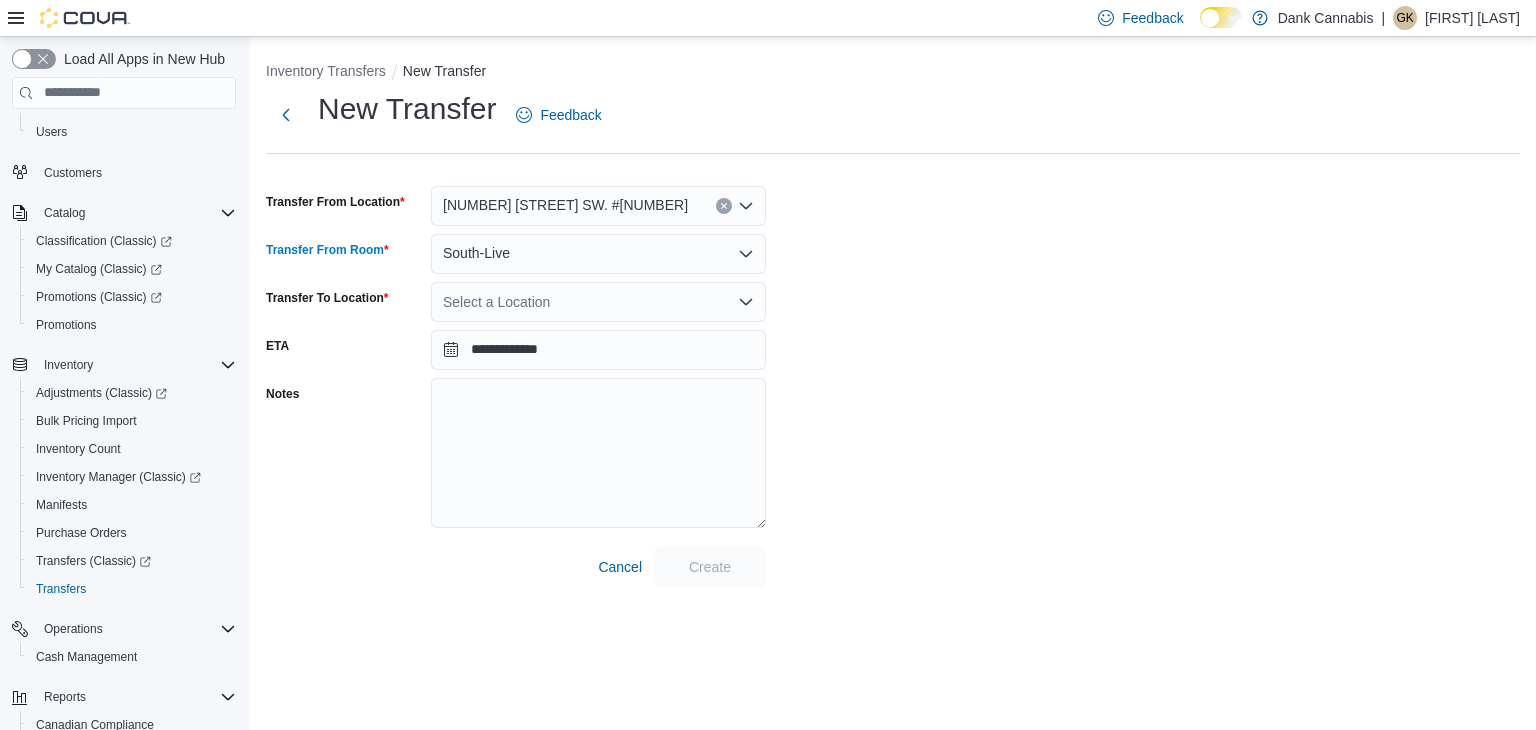 click on "Select a Location" at bounding box center (598, 302) 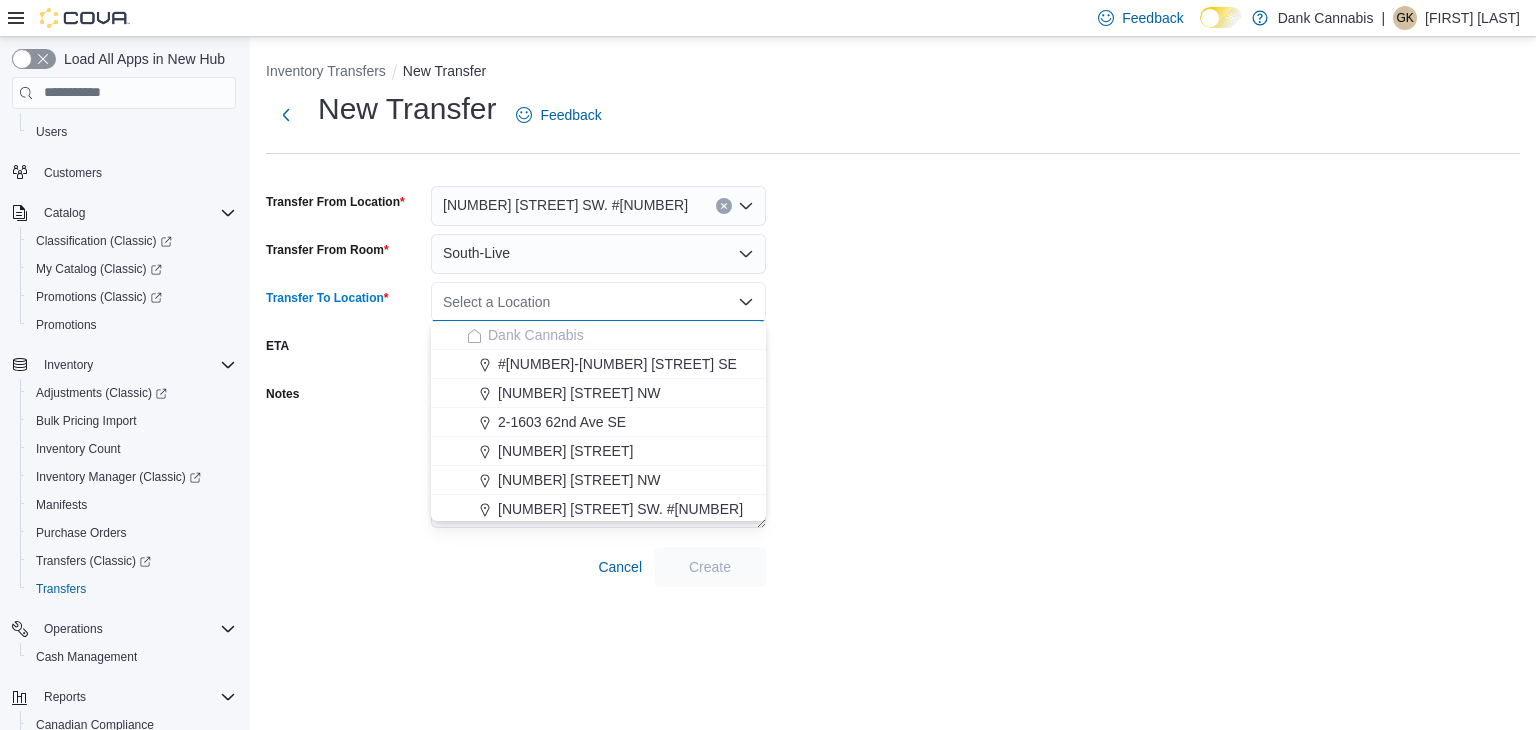 click on "2-1603 62nd Ave SE" at bounding box center [562, 422] 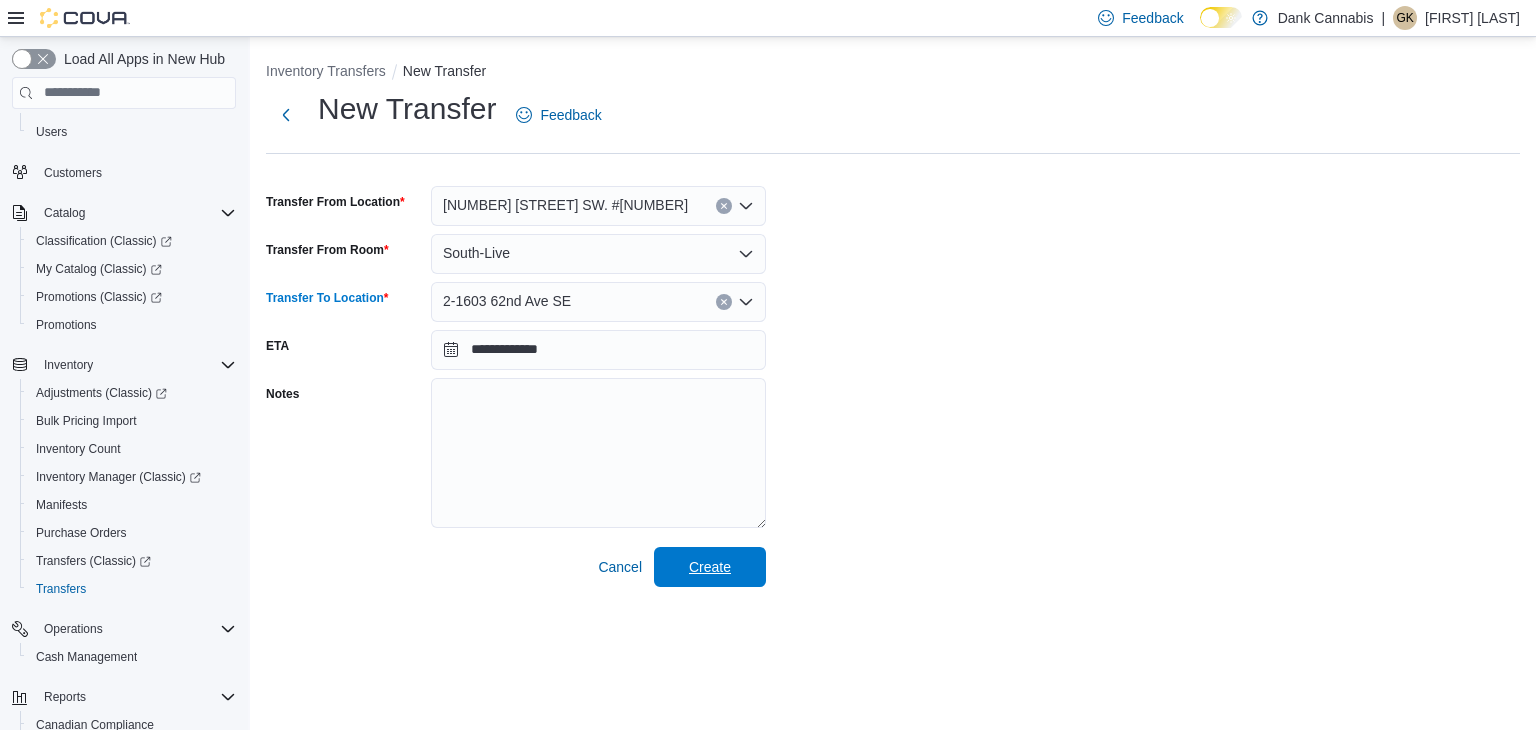 click on "Create" at bounding box center (710, 567) 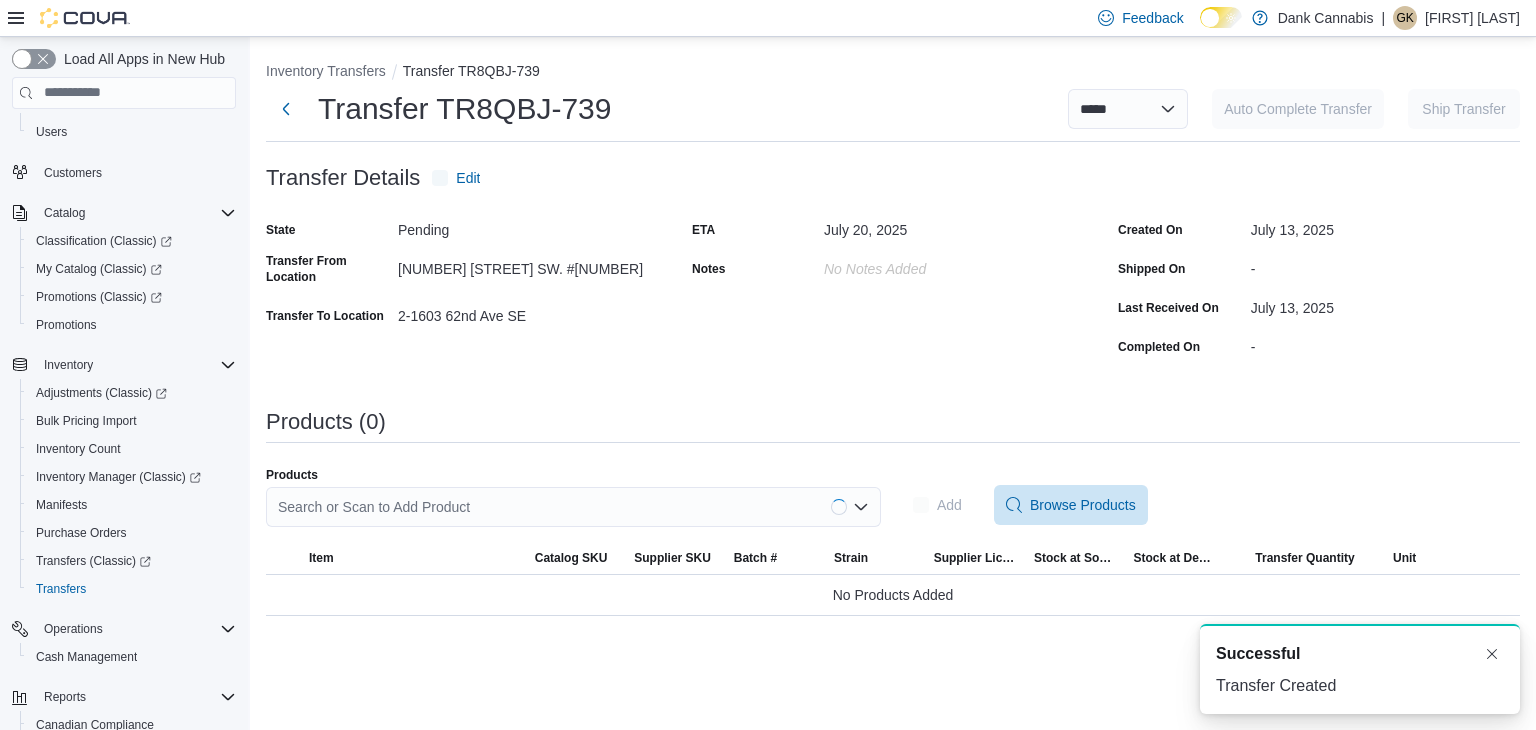 scroll, scrollTop: 0, scrollLeft: 0, axis: both 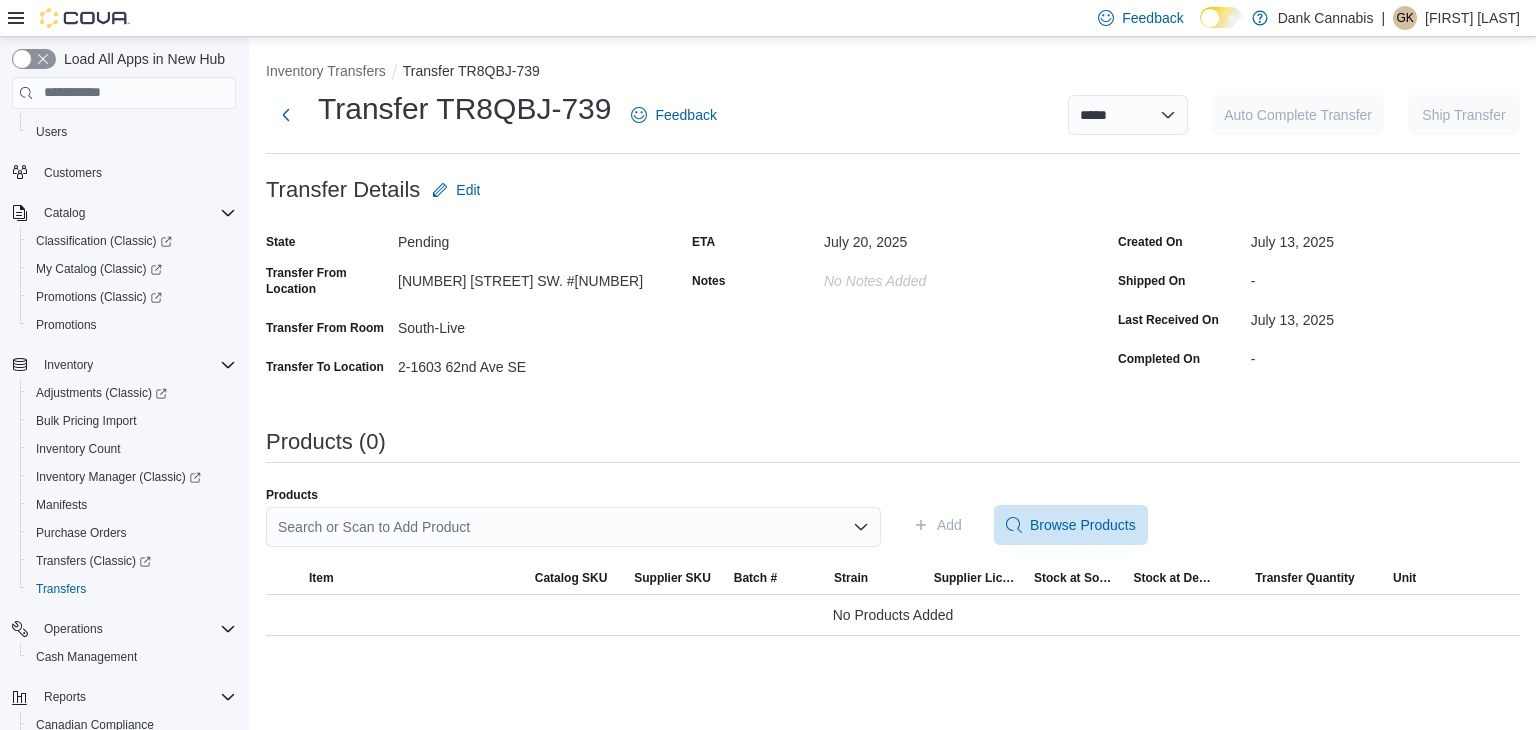 drag, startPoint x: 495, startPoint y: 482, endPoint x: 484, endPoint y: 523, distance: 42.44997 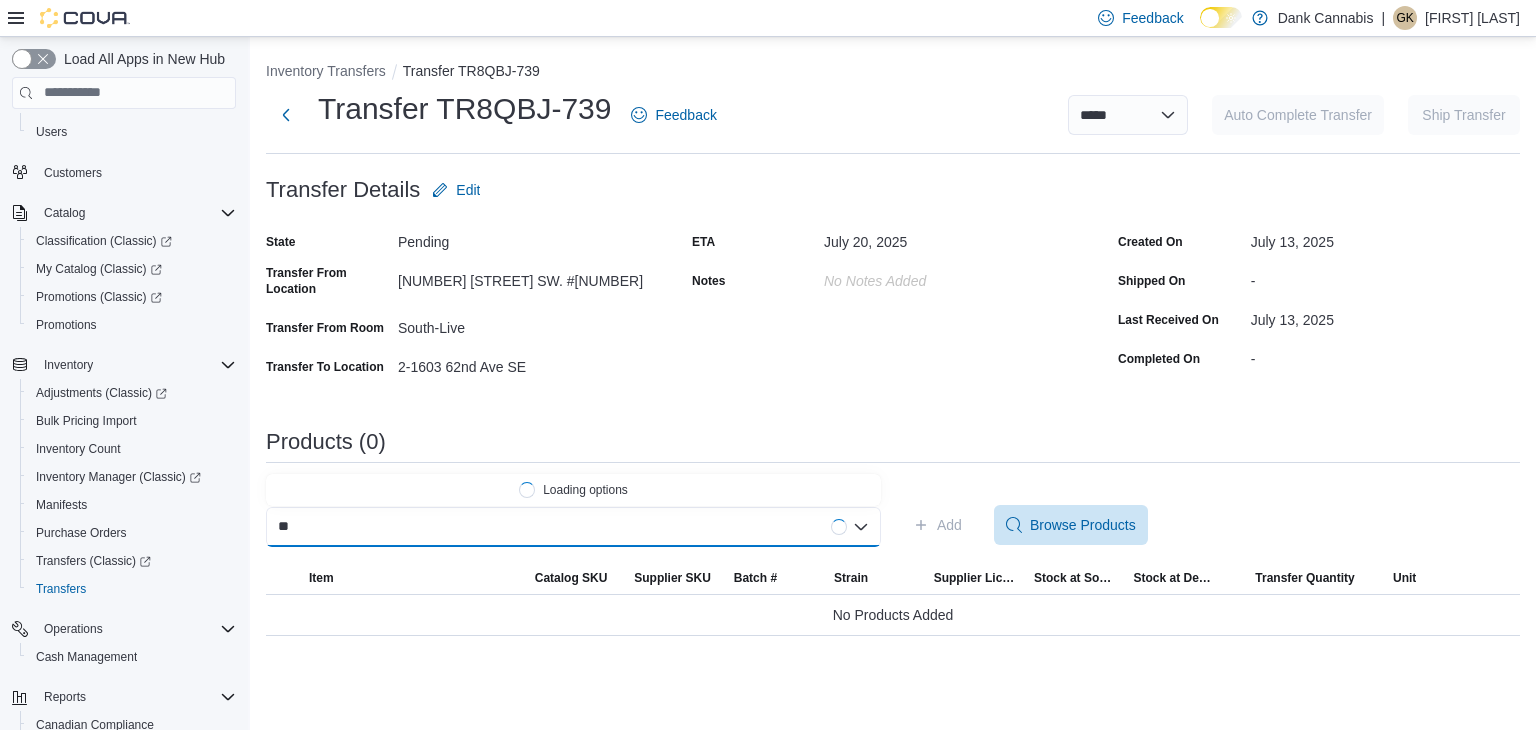 type on "*" 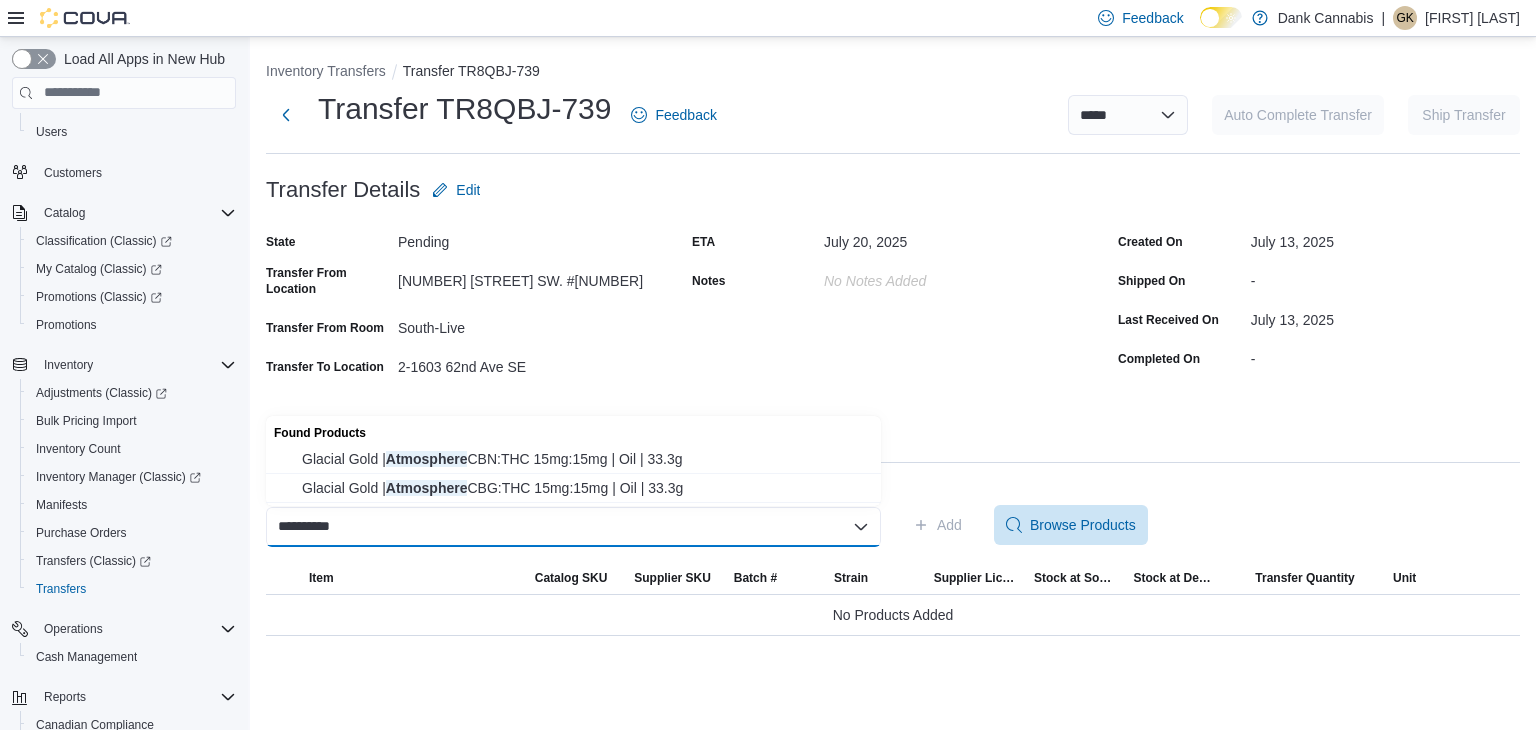 type on "**********" 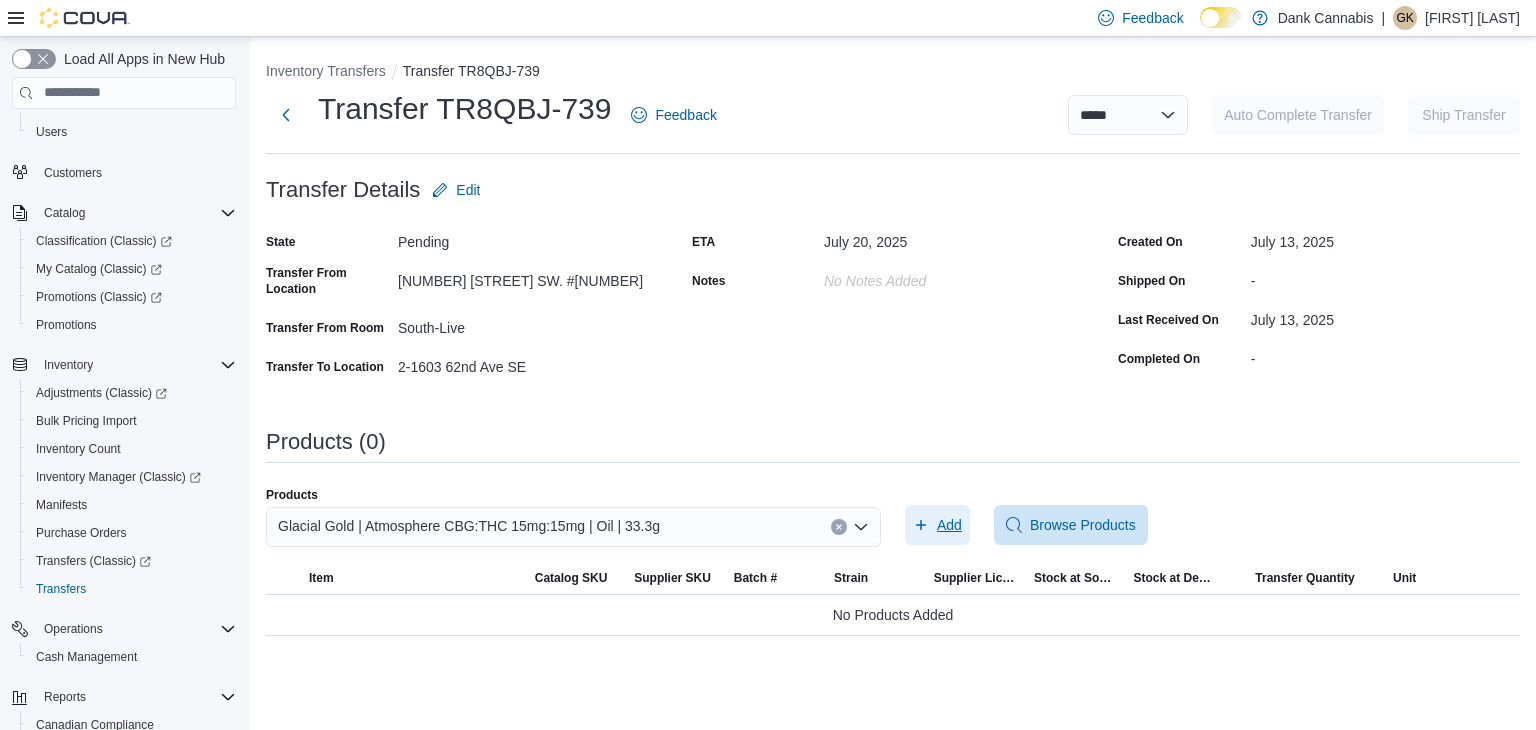 click on "Add" at bounding box center [949, 525] 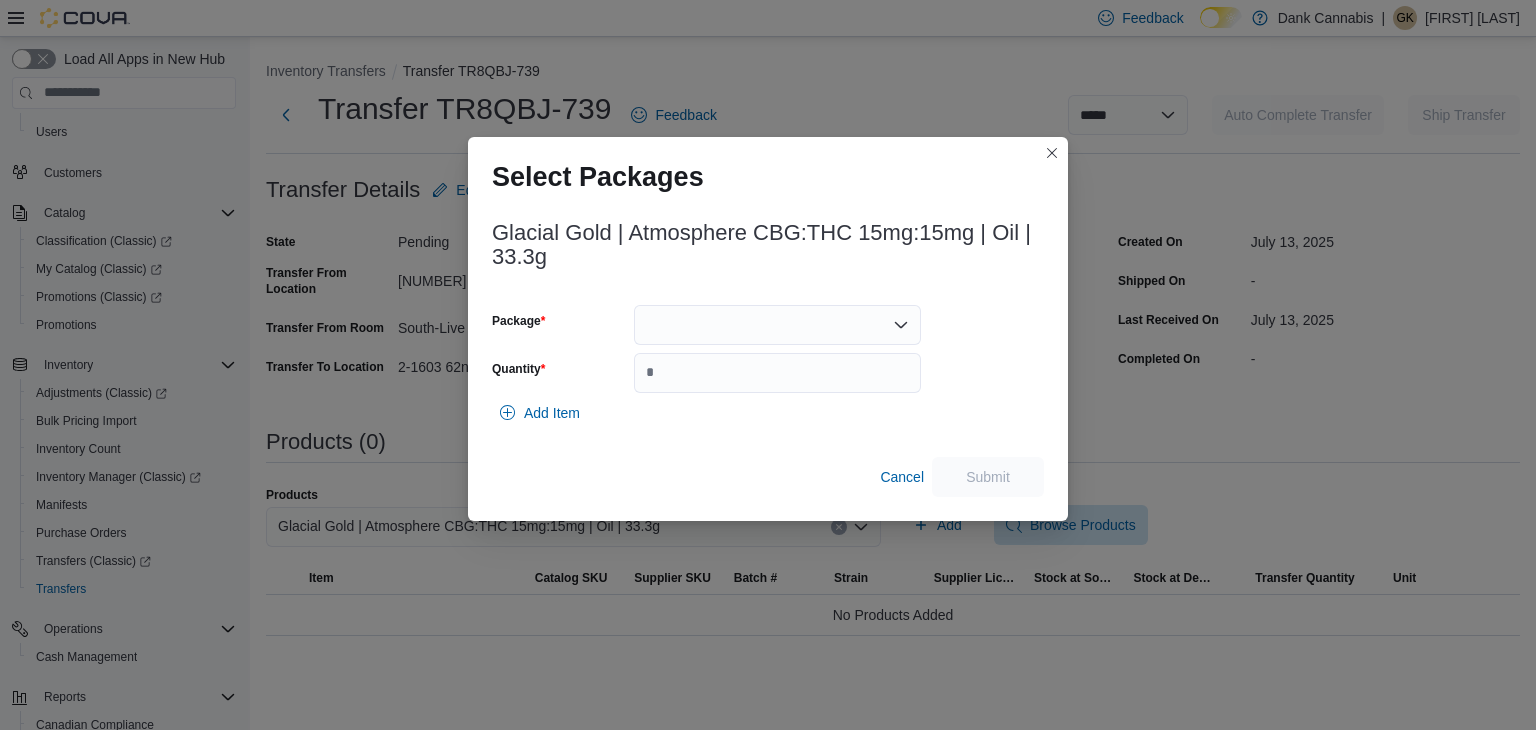 click at bounding box center (777, 325) 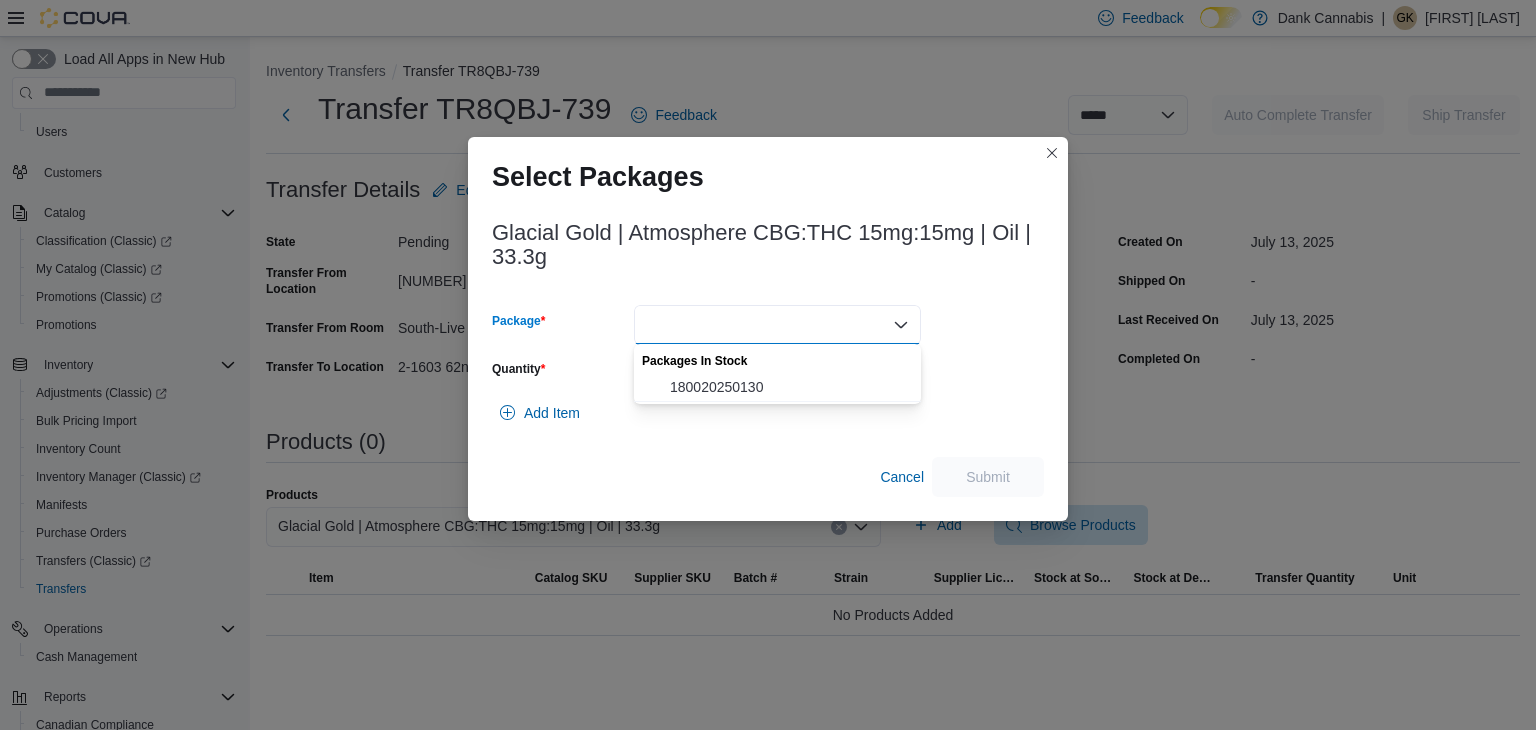 click on "180020250130" at bounding box center (789, 387) 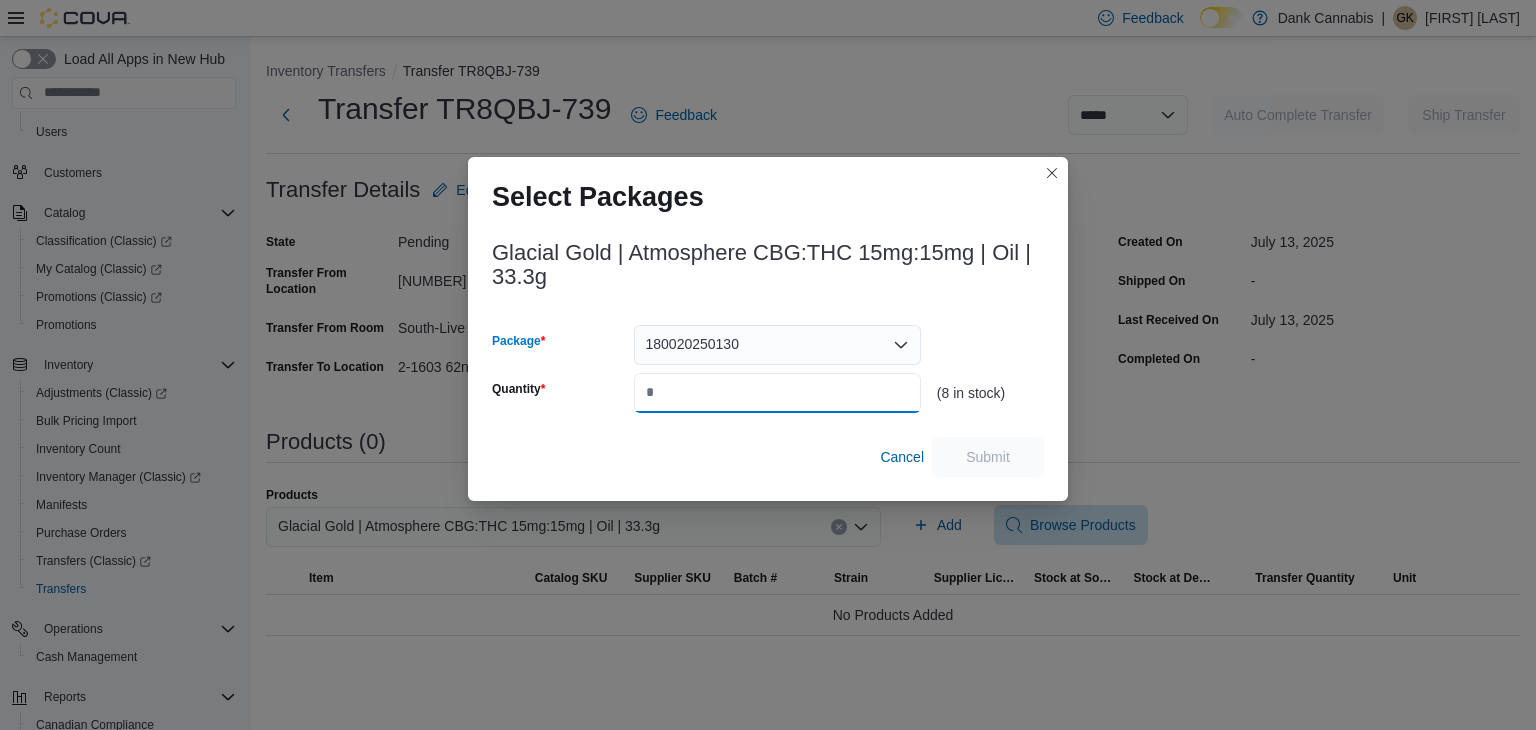 click on "Quantity" at bounding box center (777, 393) 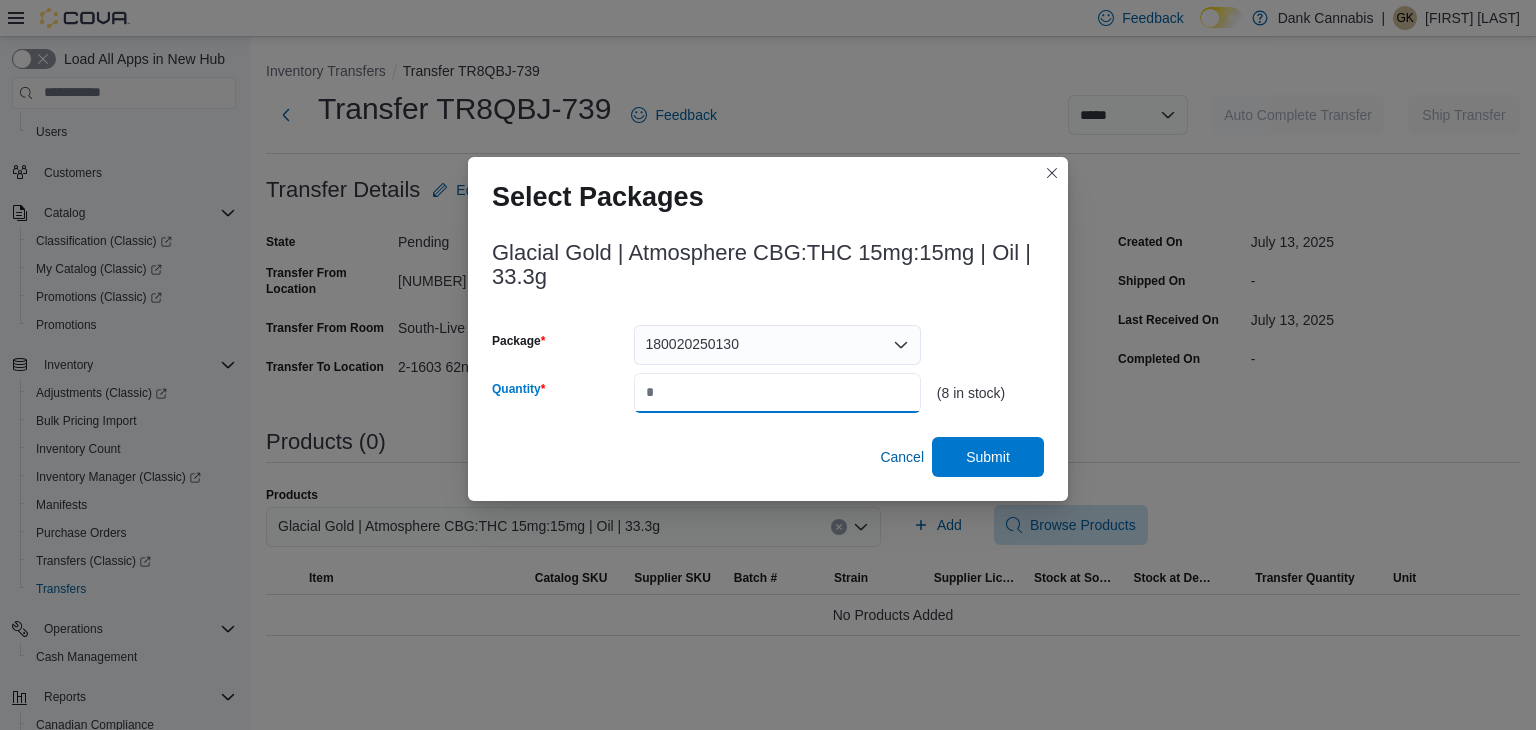 type on "*" 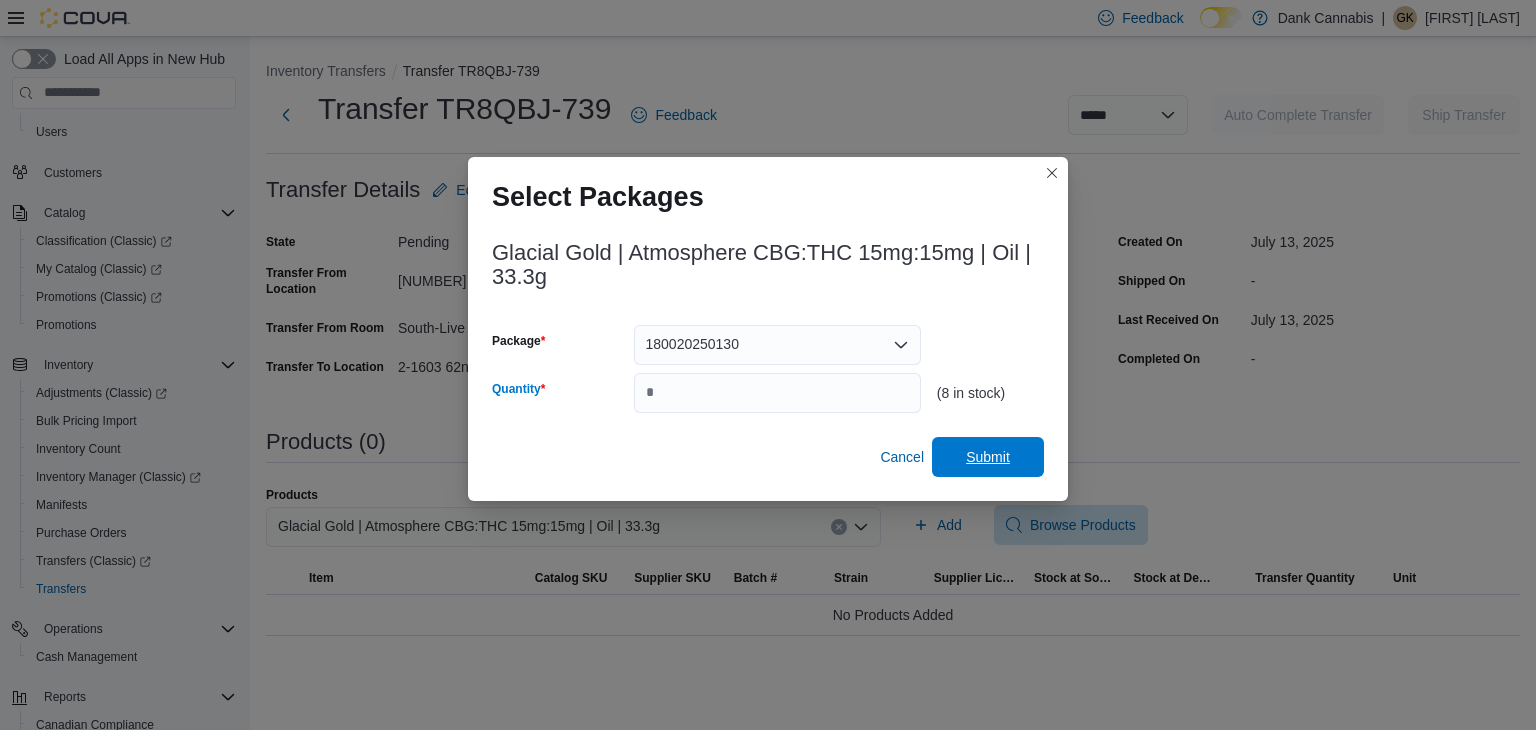 click on "Submit" at bounding box center (988, 457) 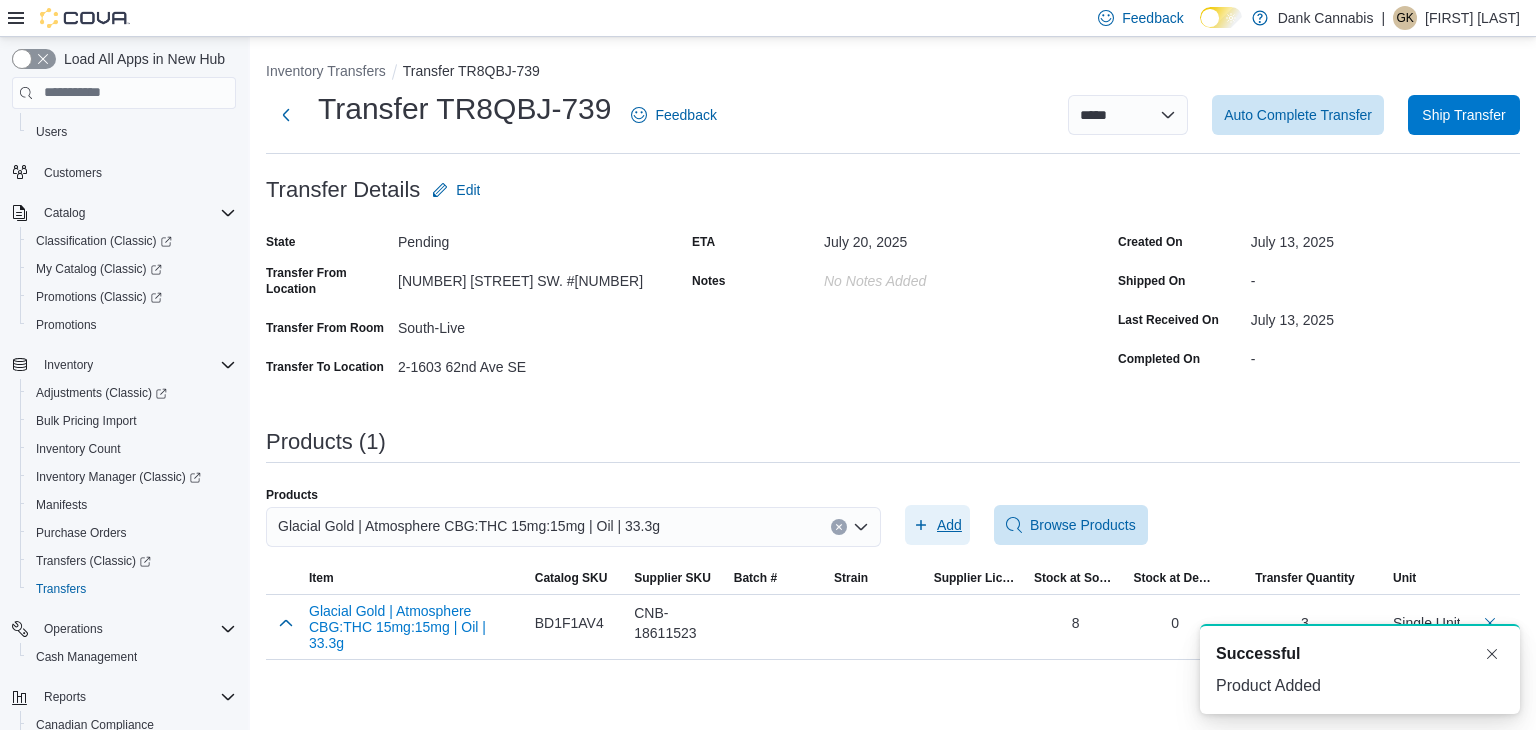 scroll, scrollTop: 0, scrollLeft: 0, axis: both 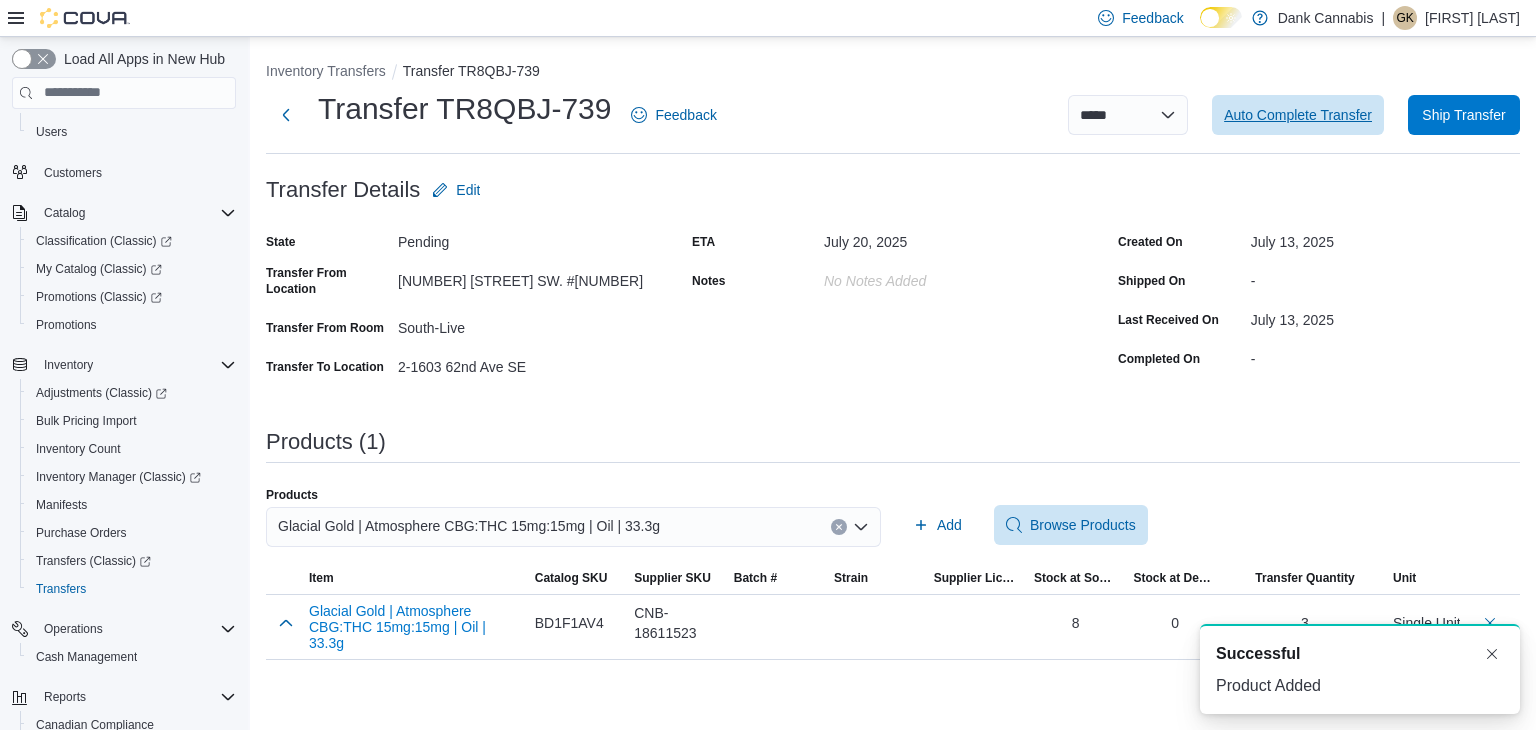 click on "Auto Complete Transfer" at bounding box center (1298, 115) 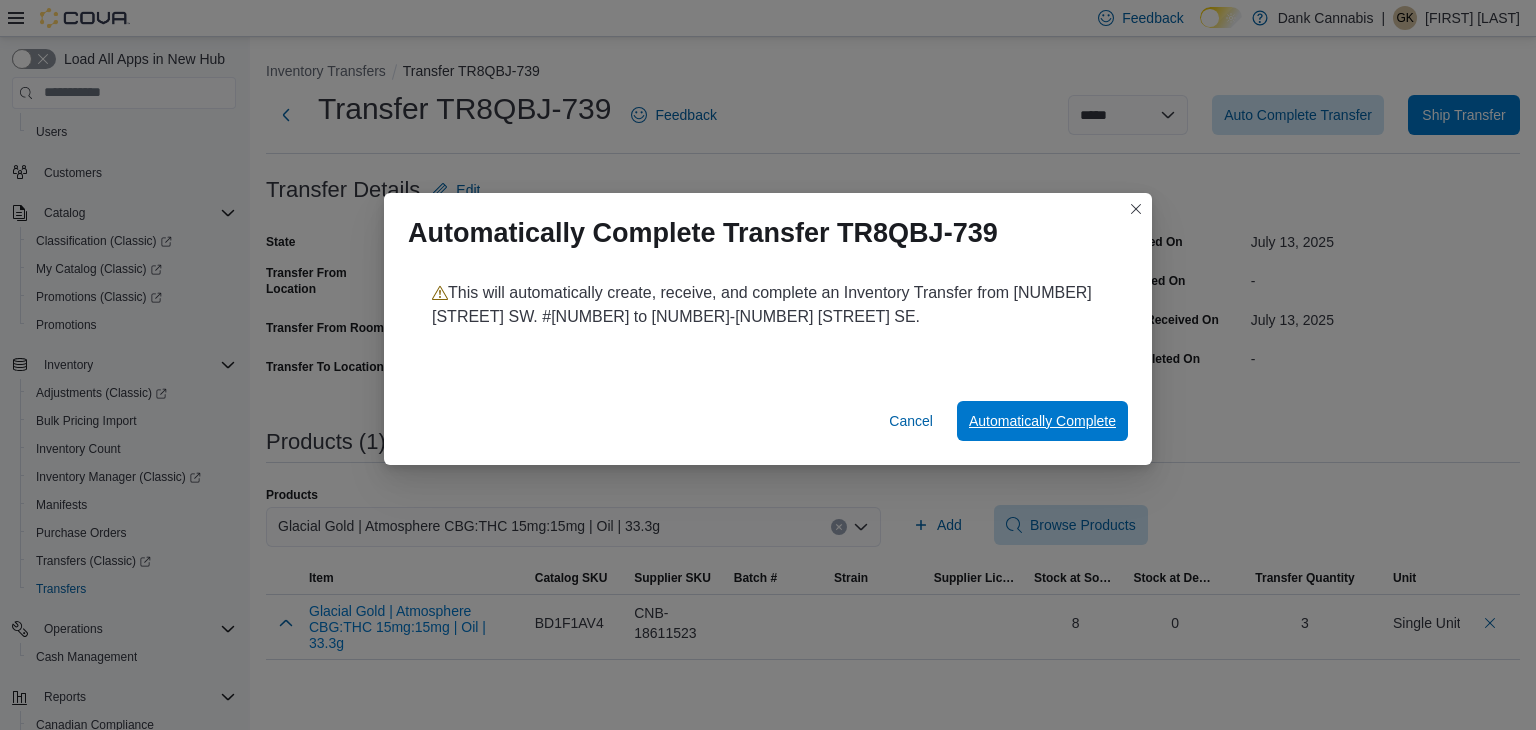 click on "Automatically Complete" at bounding box center [1042, 421] 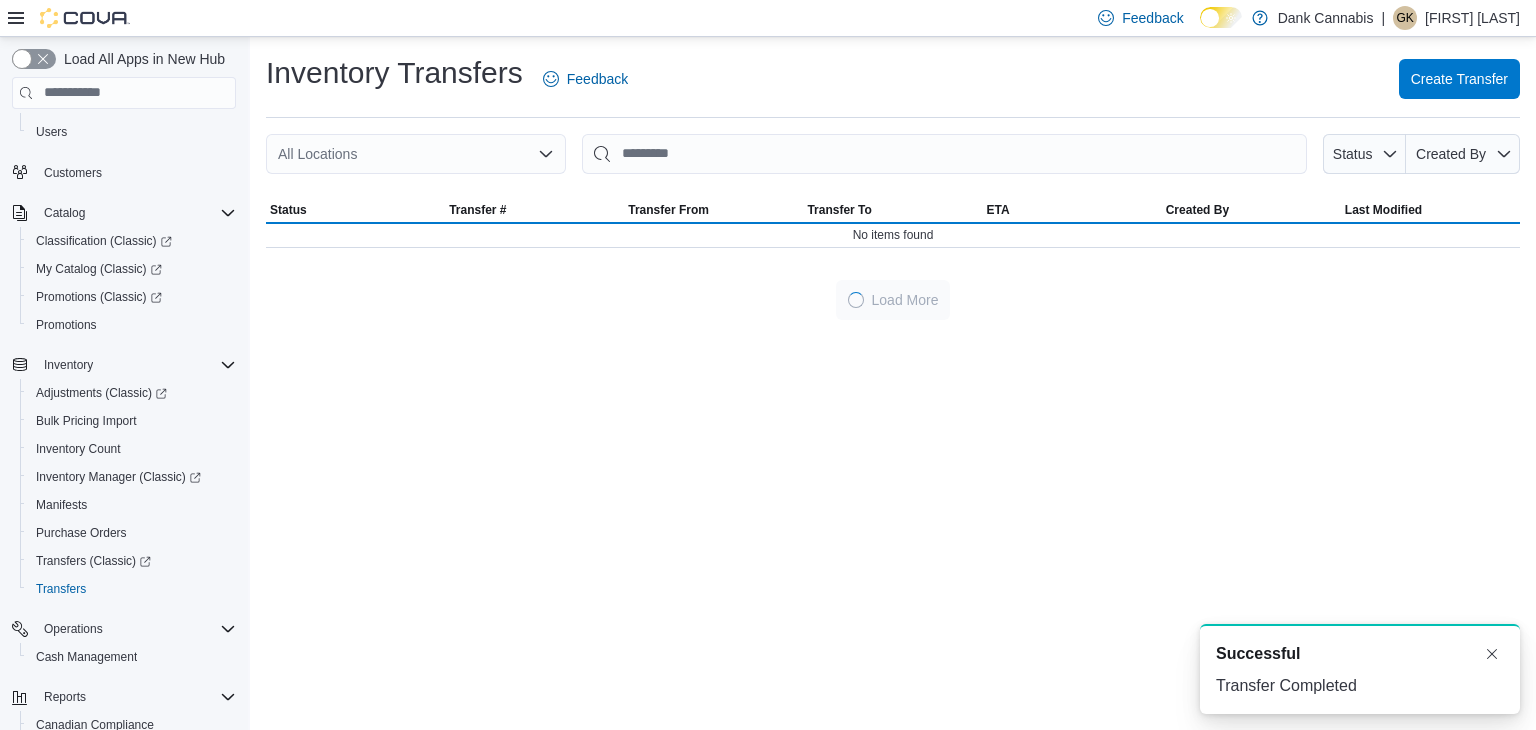 scroll, scrollTop: 0, scrollLeft: 0, axis: both 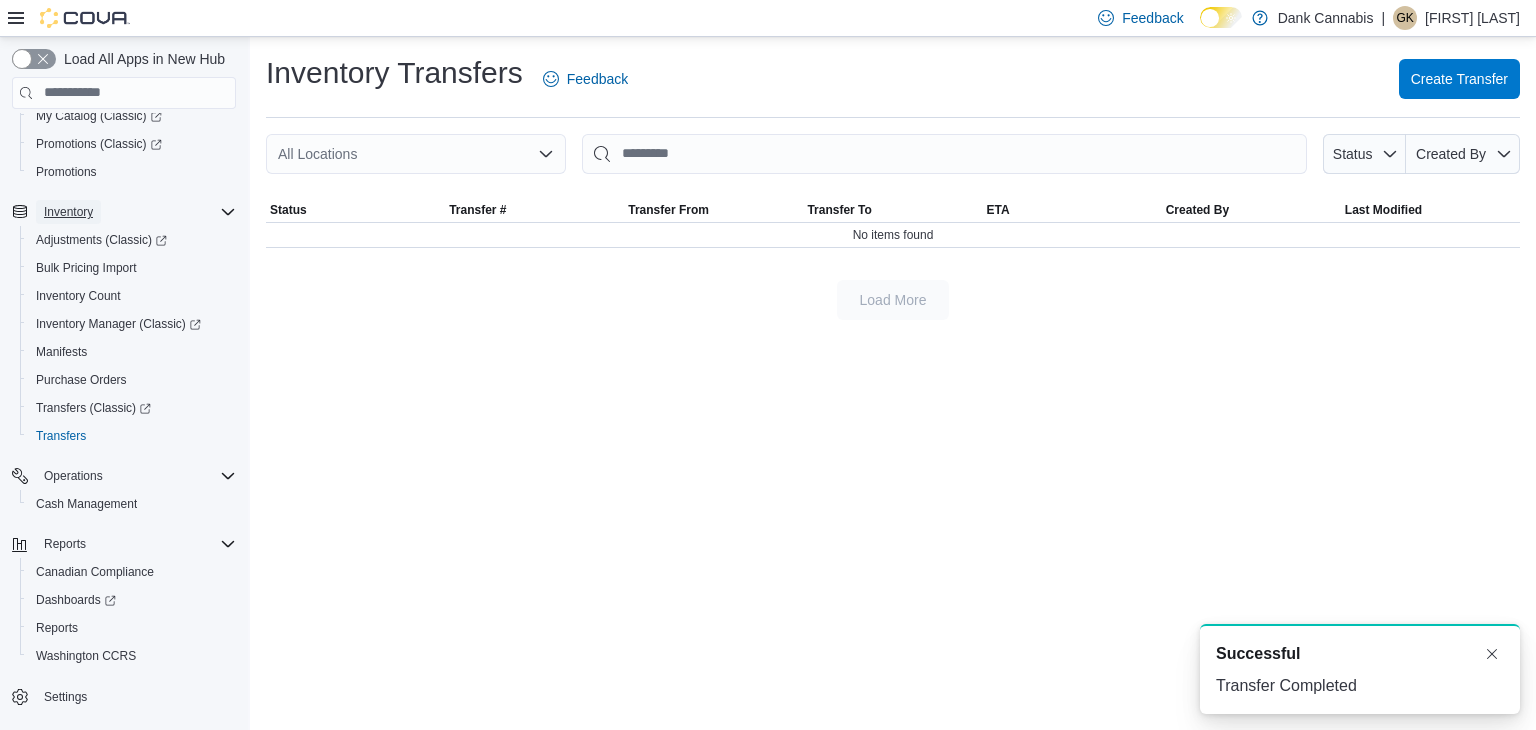 click on "Inventory" at bounding box center (68, 212) 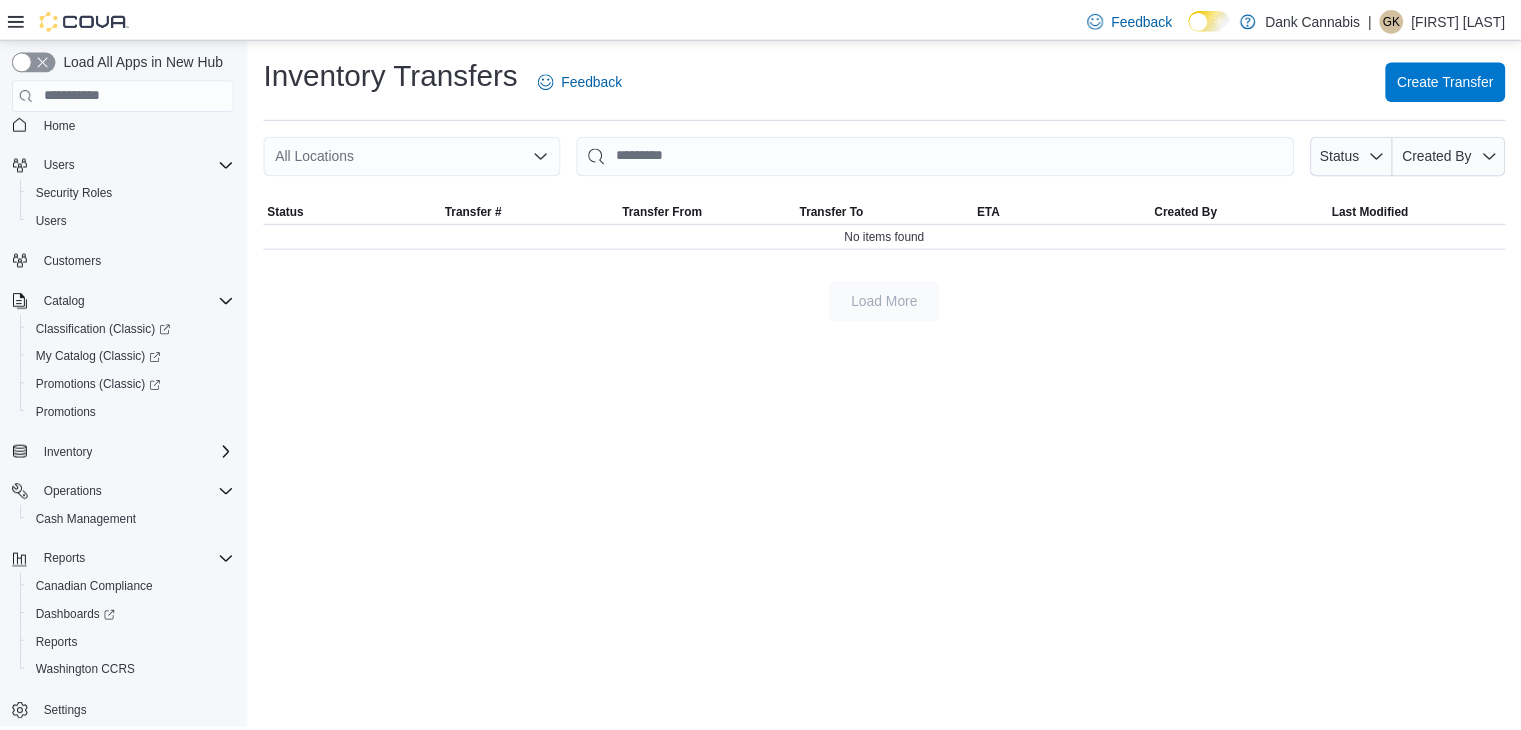 scroll, scrollTop: 29, scrollLeft: 0, axis: vertical 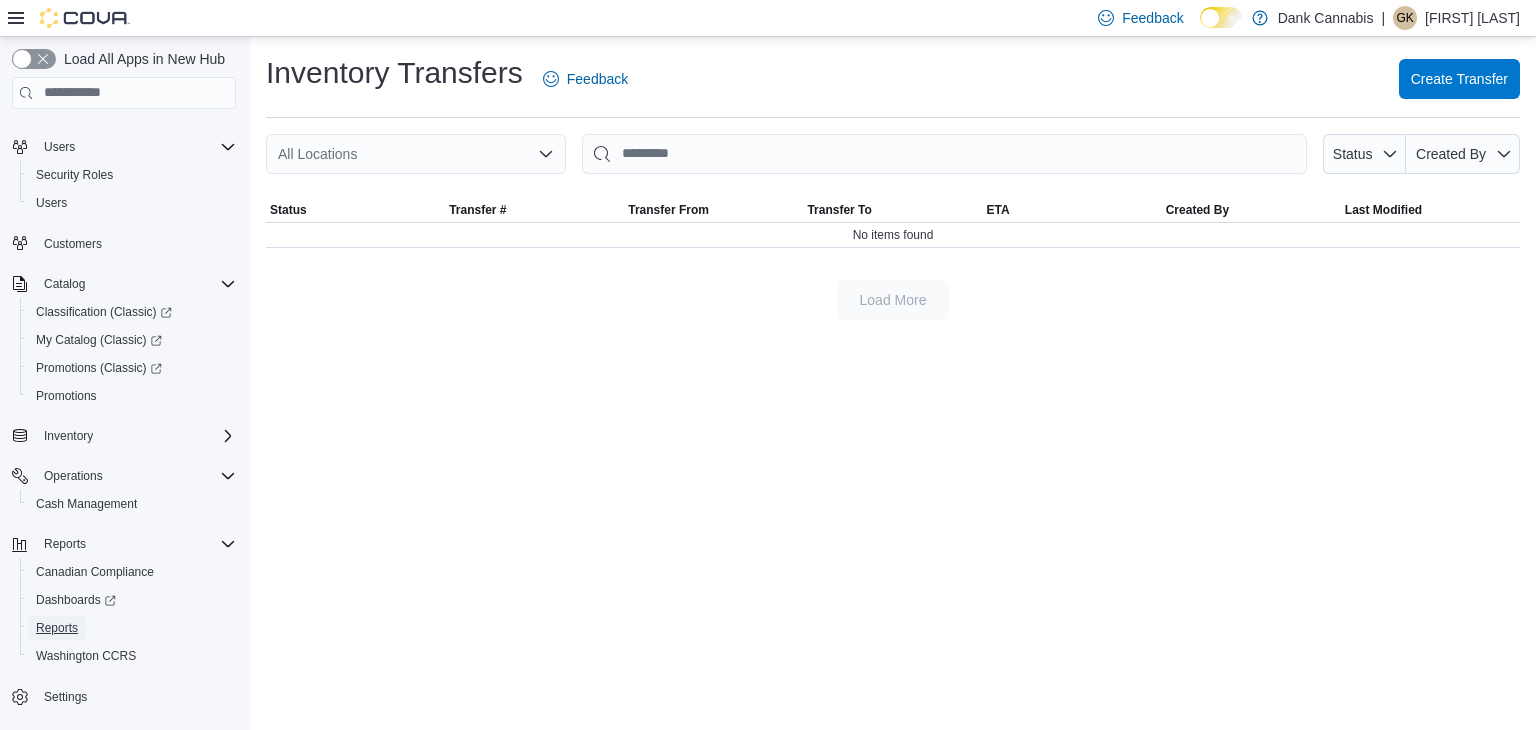 click on "Reports" at bounding box center [57, 628] 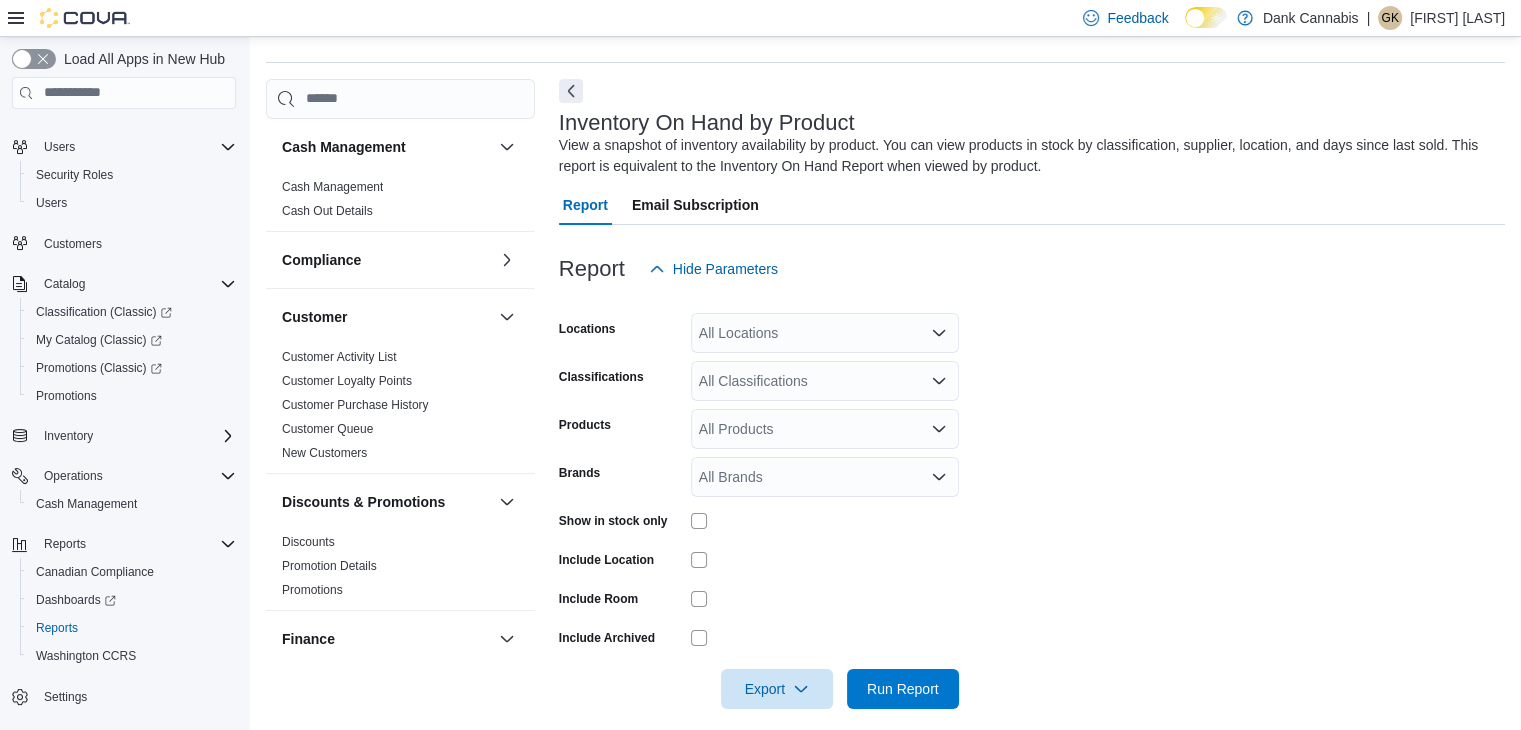 scroll, scrollTop: 67, scrollLeft: 0, axis: vertical 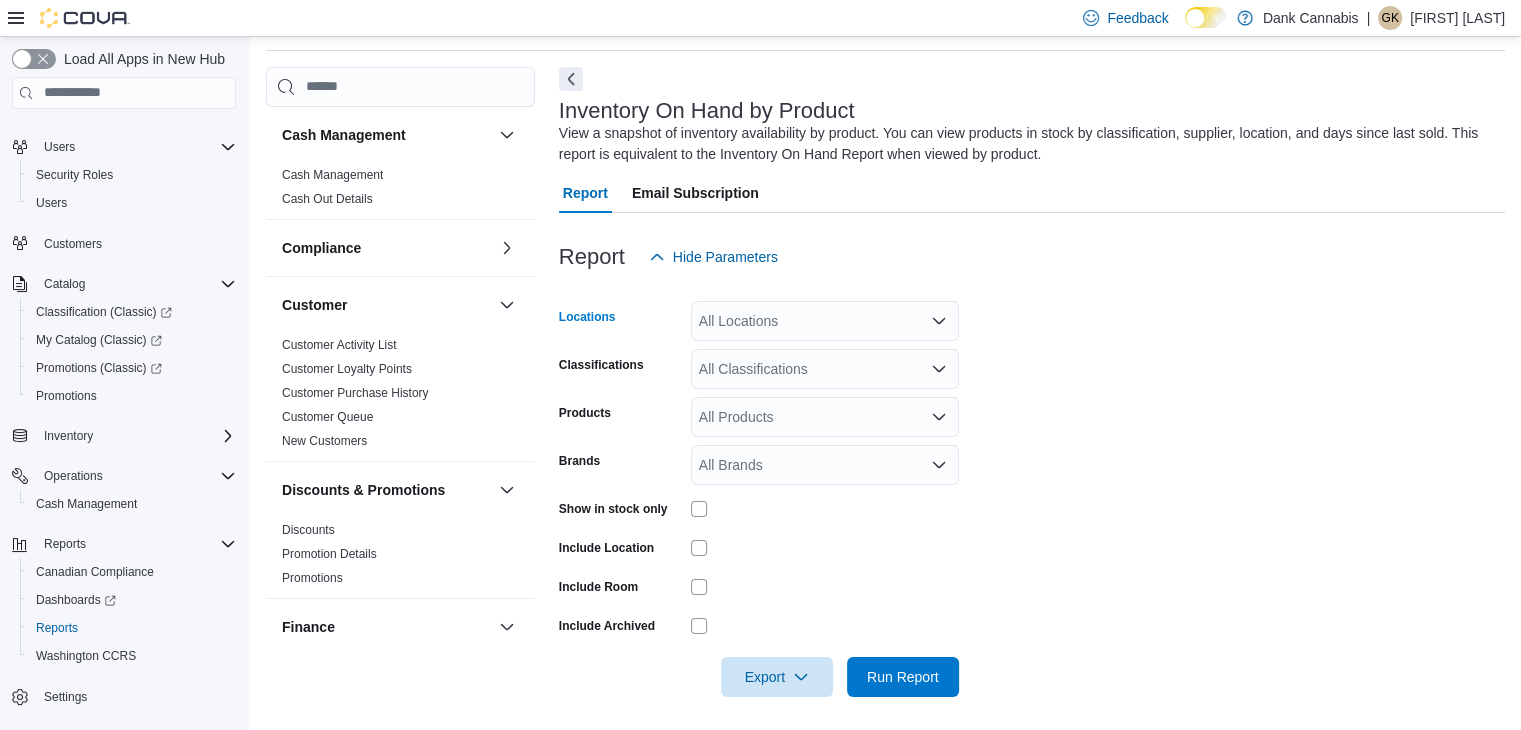 click on "All Locations" at bounding box center [825, 321] 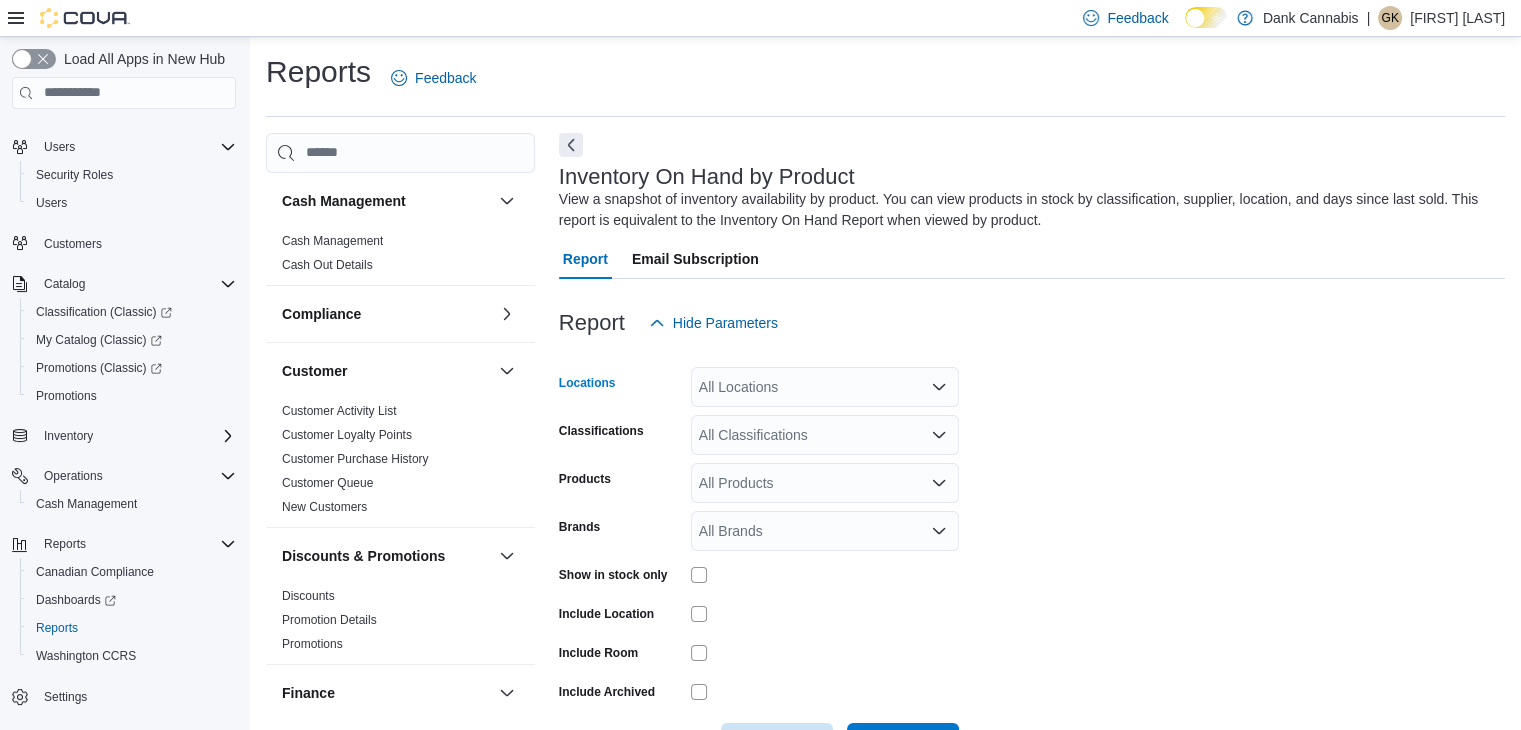scroll, scrollTop: 0, scrollLeft: 0, axis: both 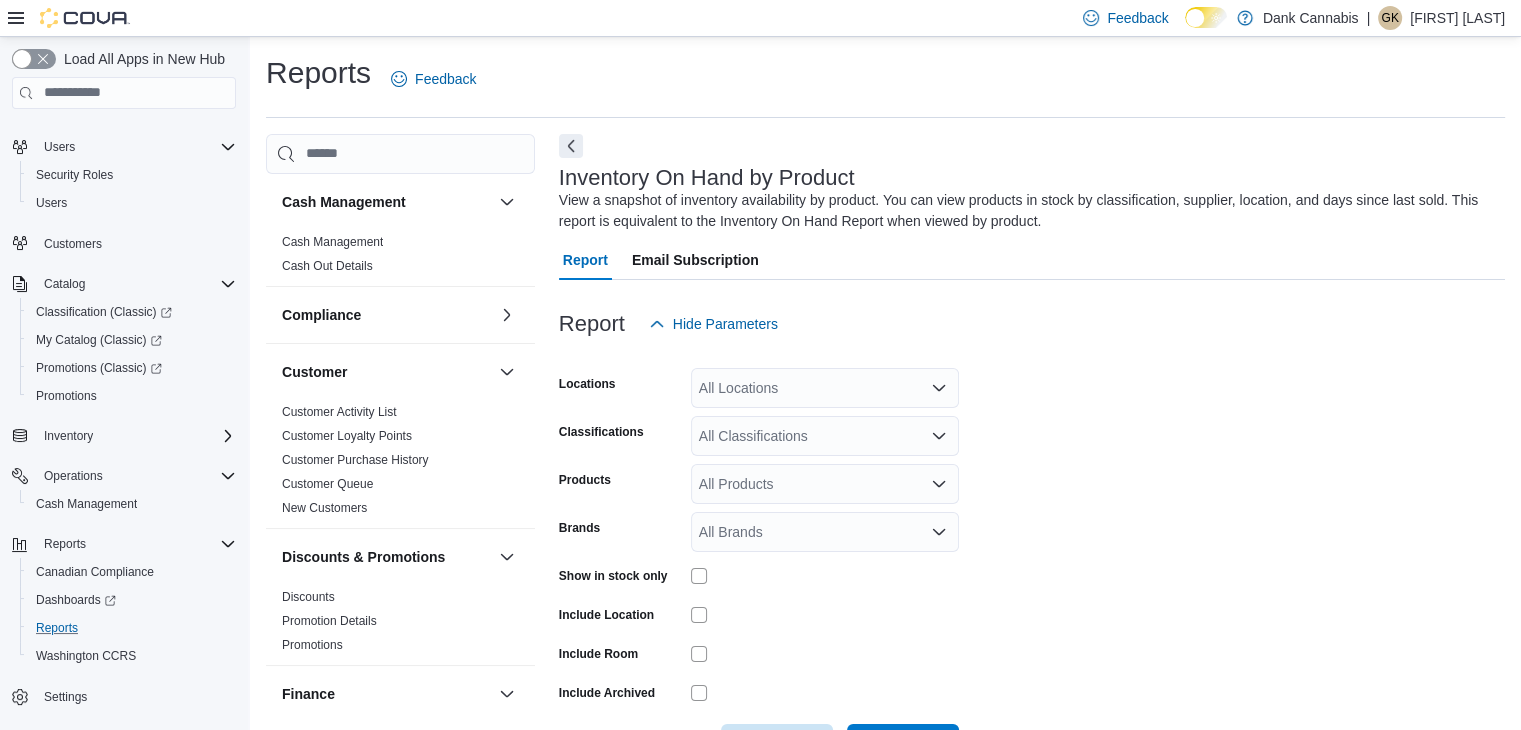 click on "Reports" at bounding box center (132, 628) 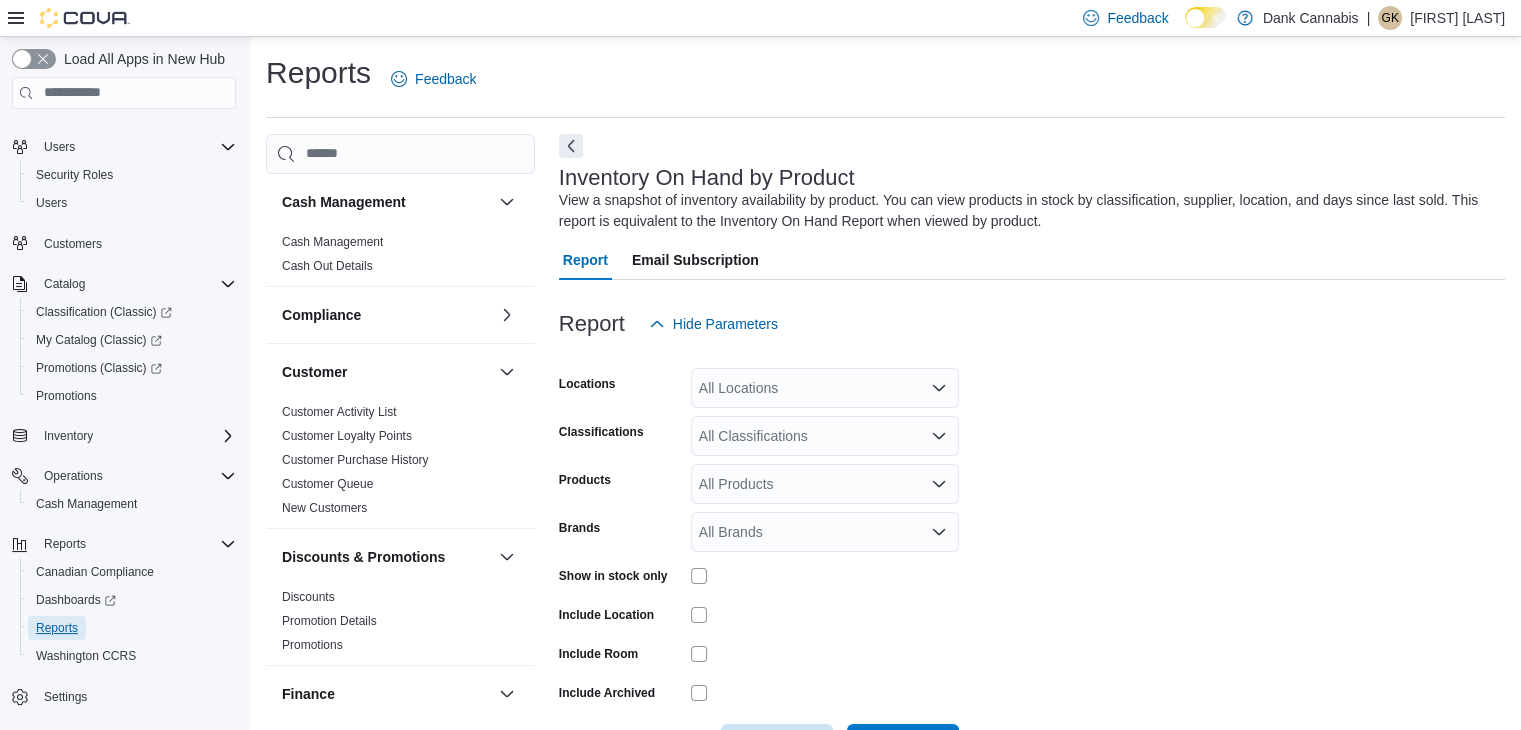 click on "Reports" at bounding box center (57, 628) 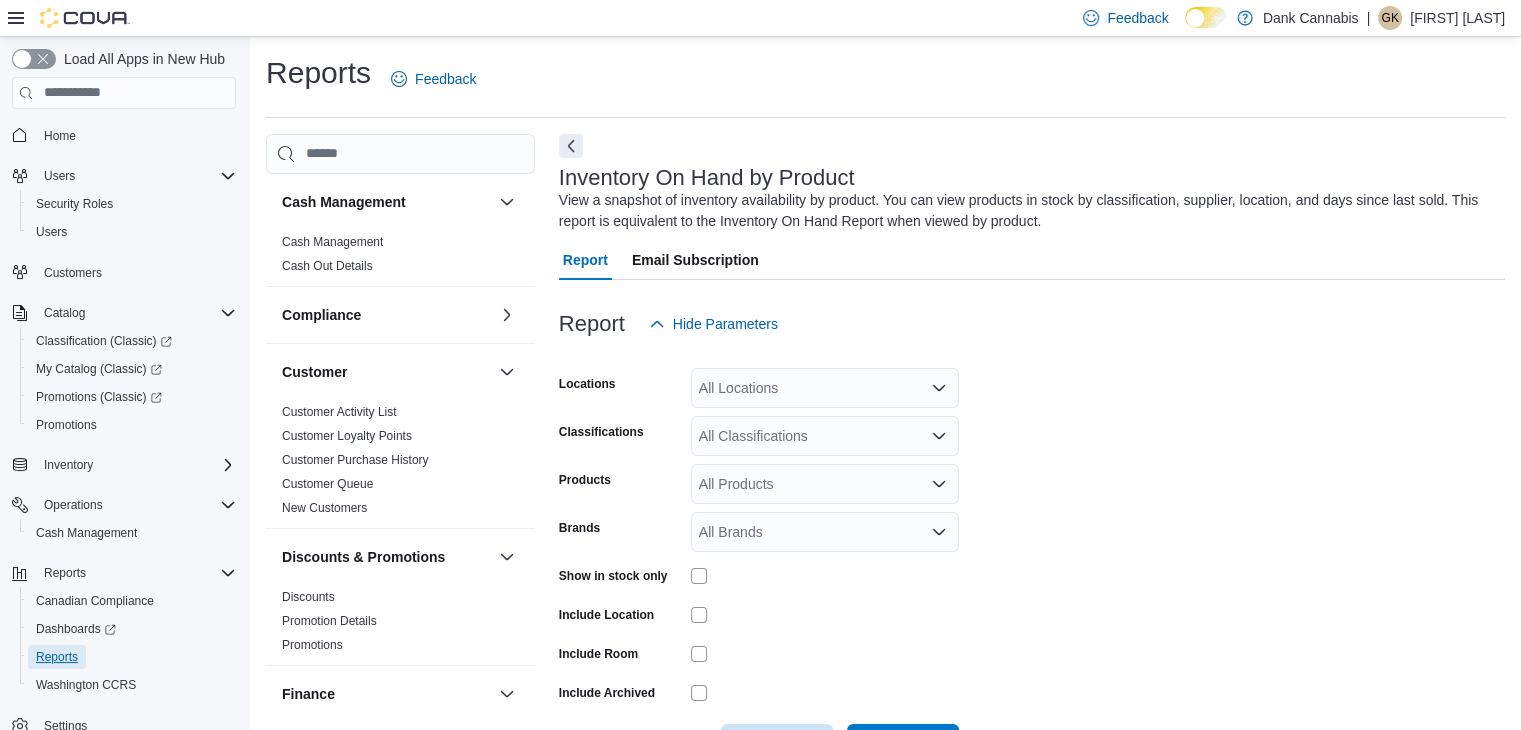 scroll, scrollTop: 29, scrollLeft: 0, axis: vertical 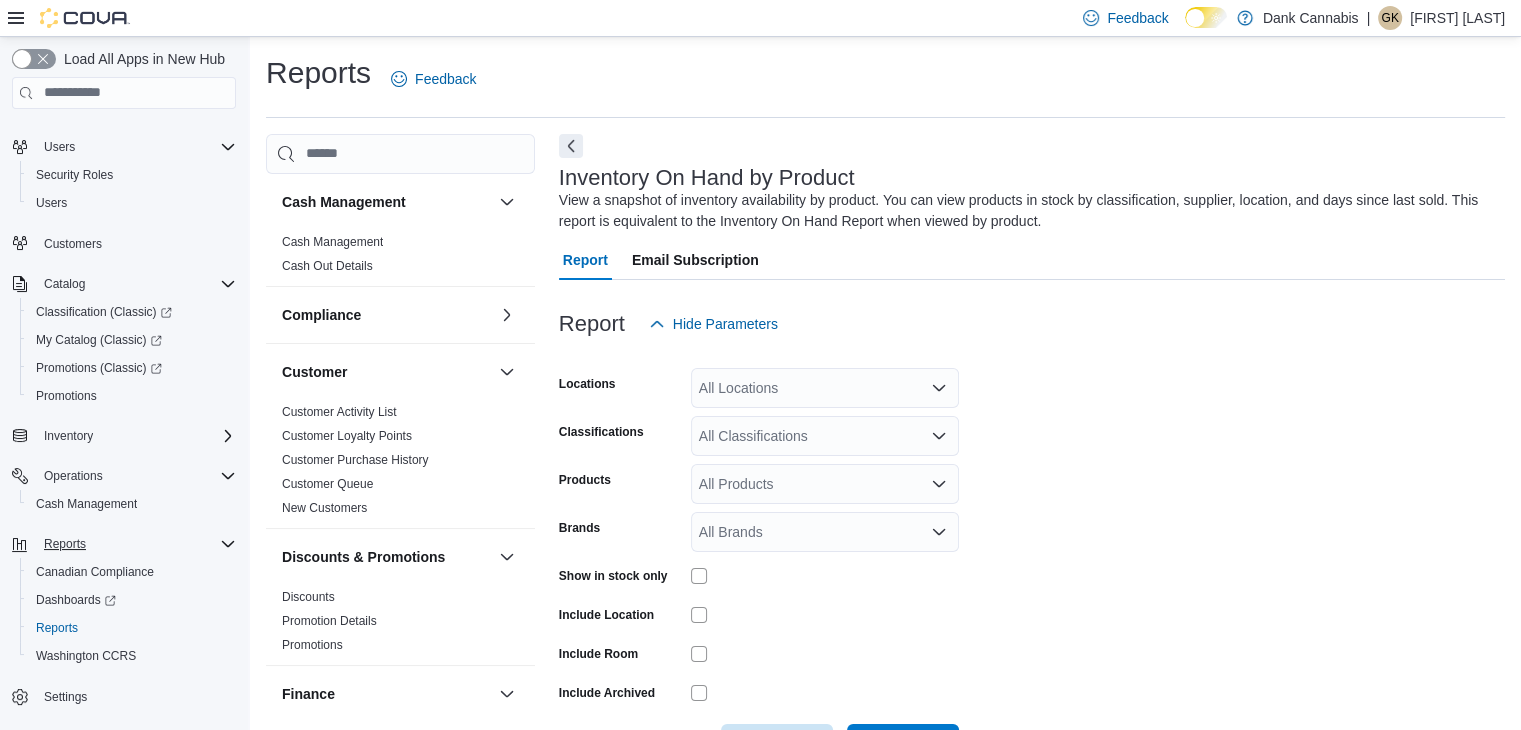click on "Reports" at bounding box center [136, 544] 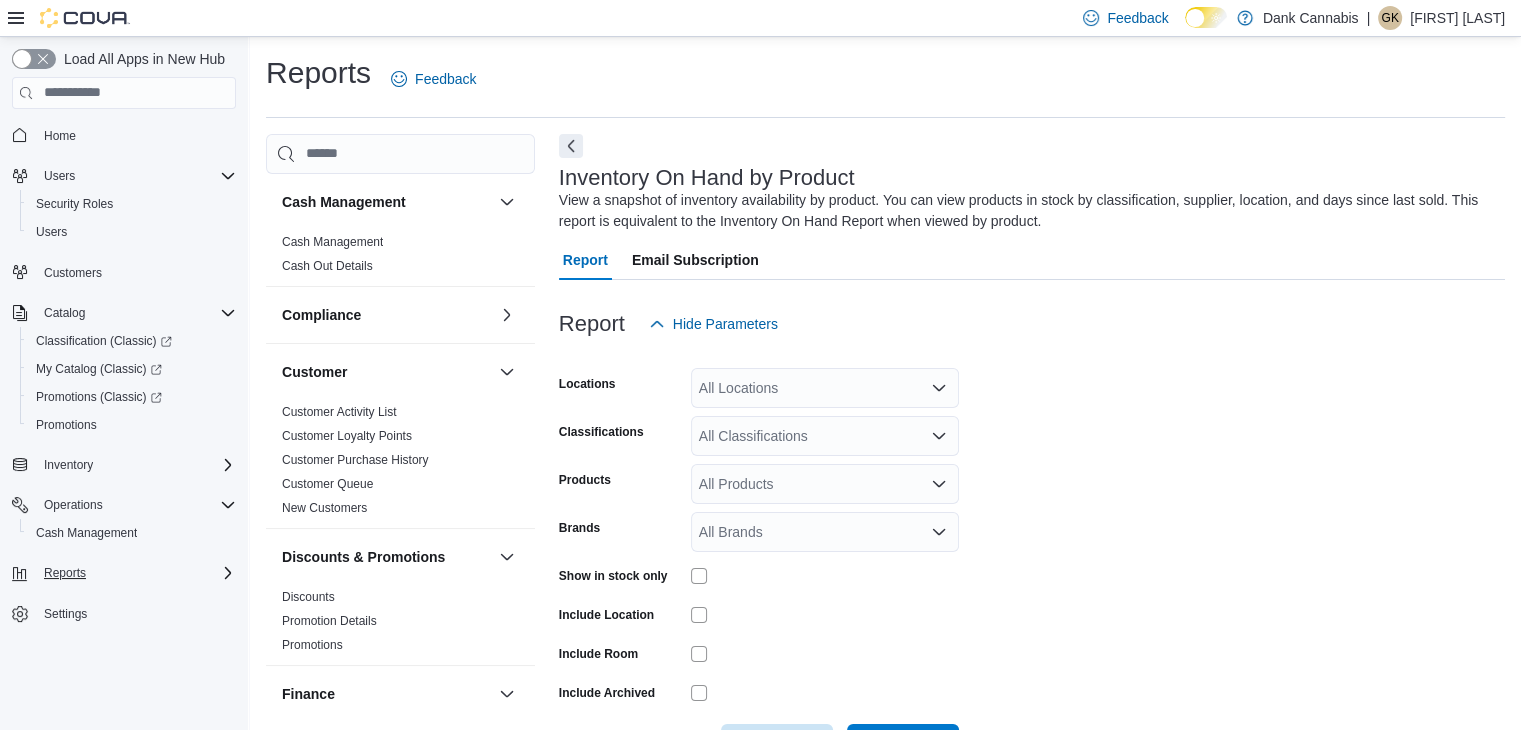scroll, scrollTop: 0, scrollLeft: 0, axis: both 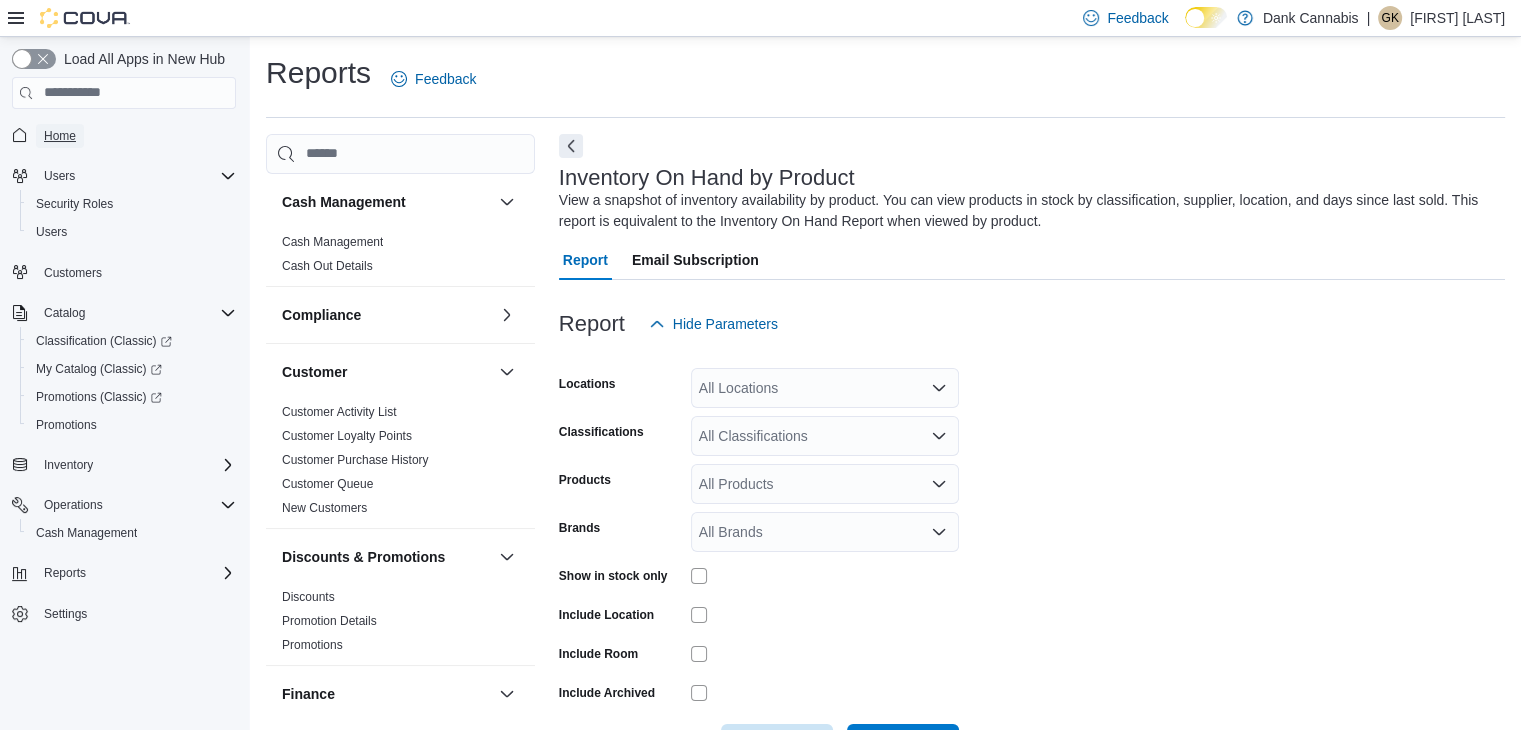 click on "Home" at bounding box center (60, 136) 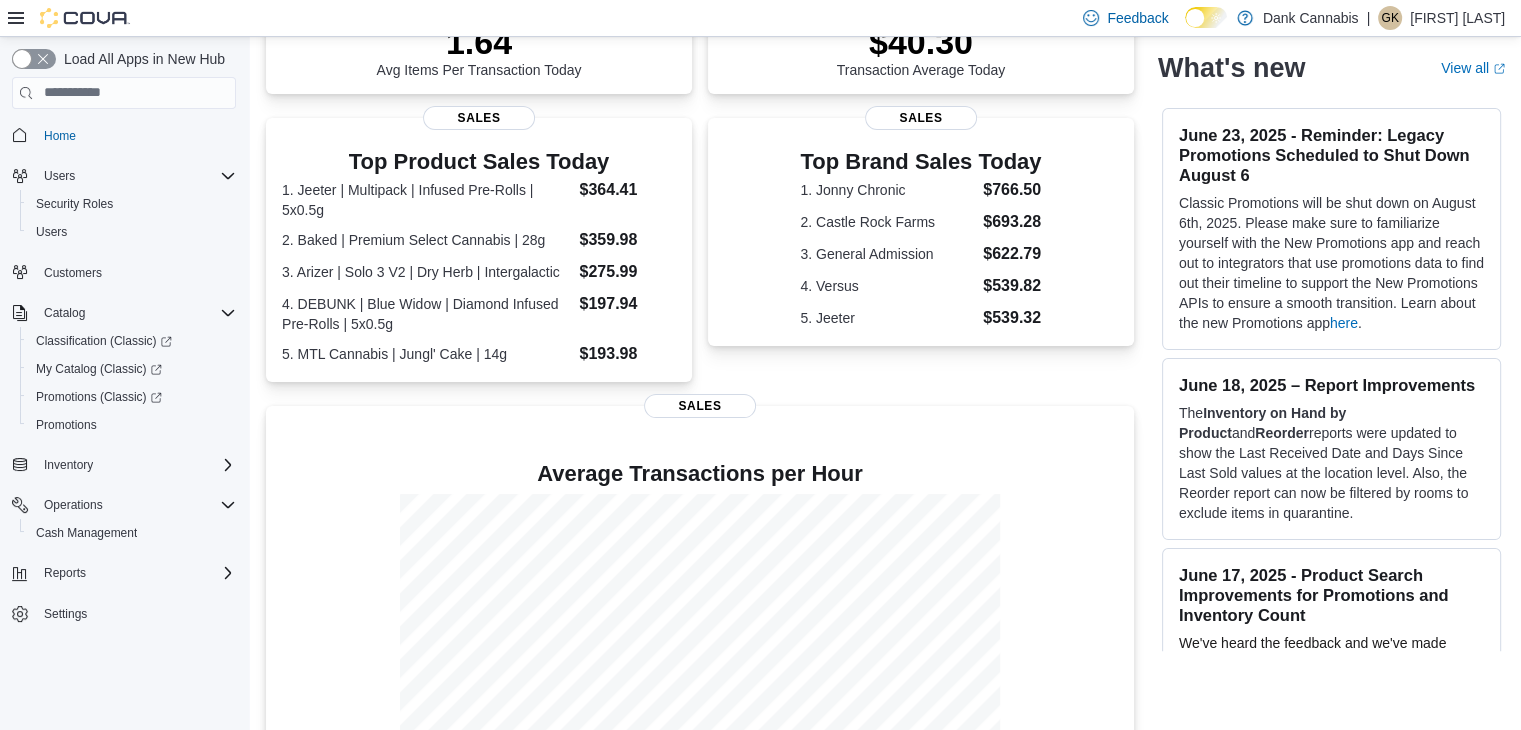 scroll, scrollTop: 334, scrollLeft: 0, axis: vertical 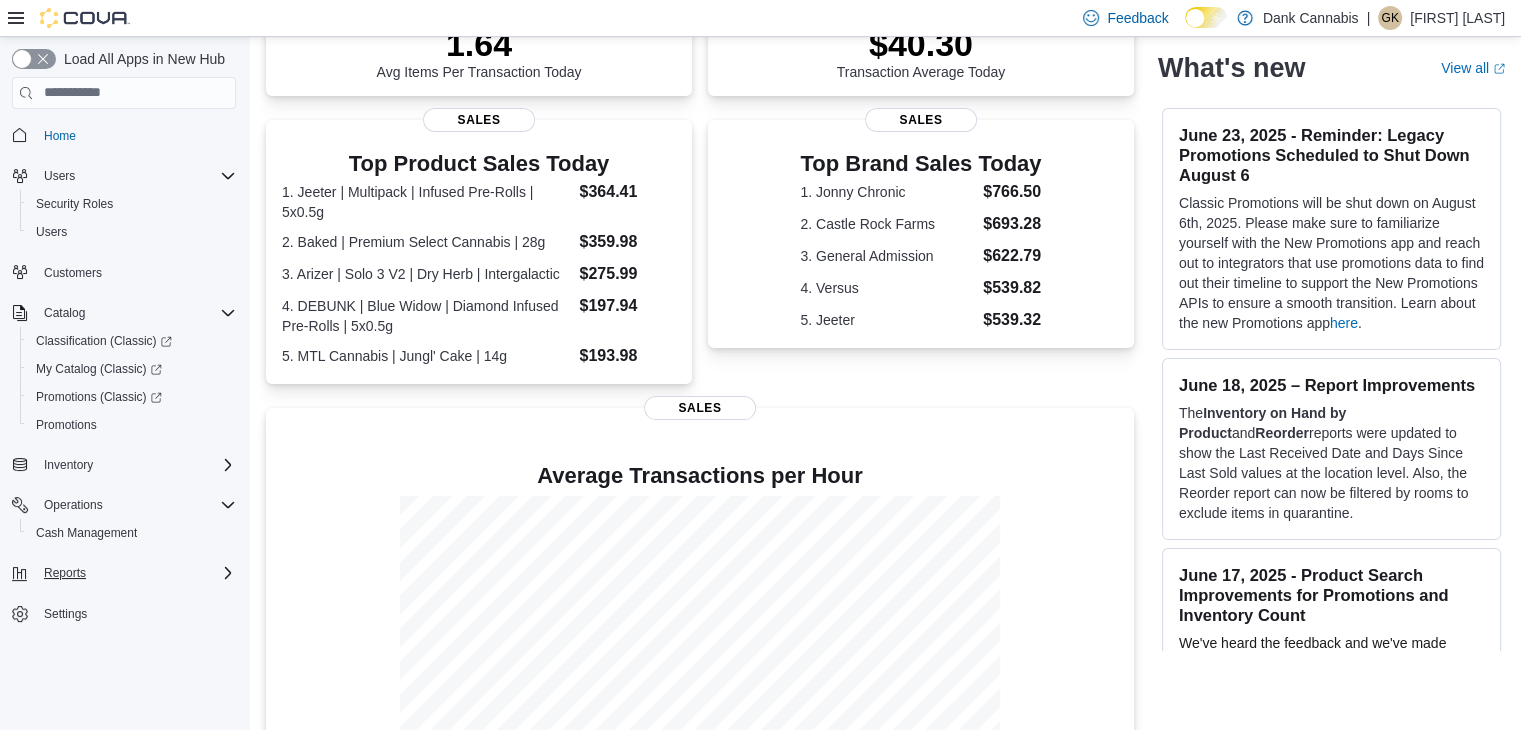 click 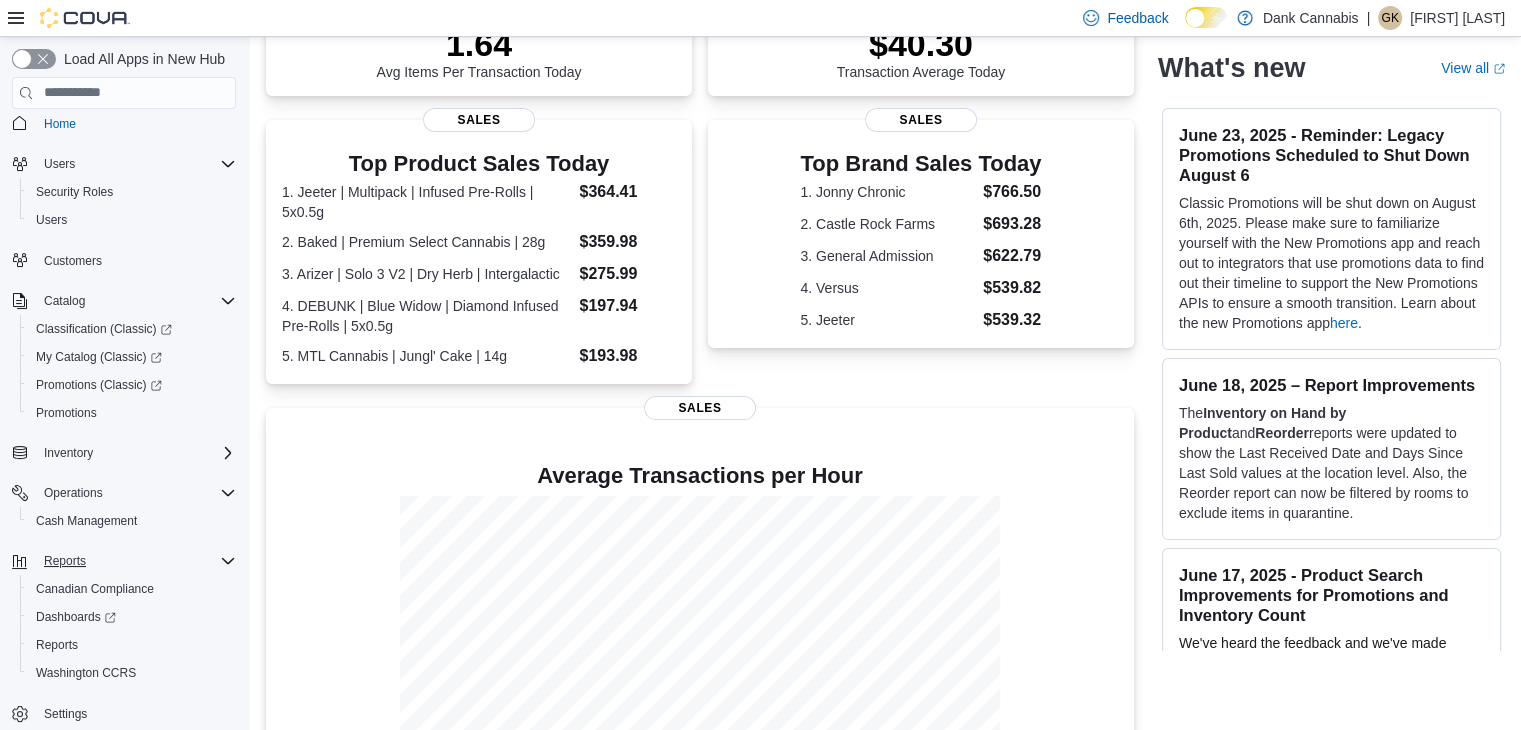 scroll, scrollTop: 29, scrollLeft: 0, axis: vertical 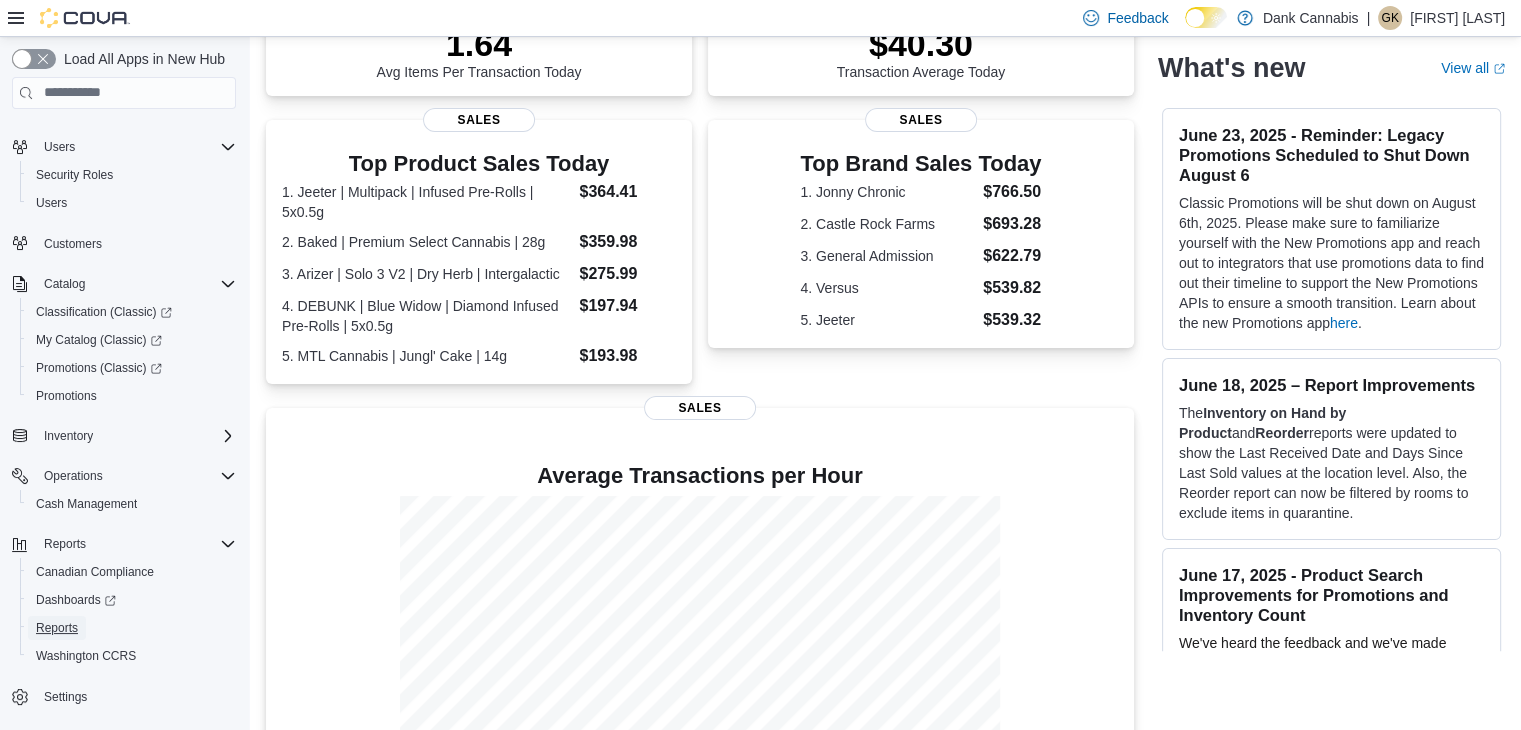 click on "Reports" at bounding box center (57, 628) 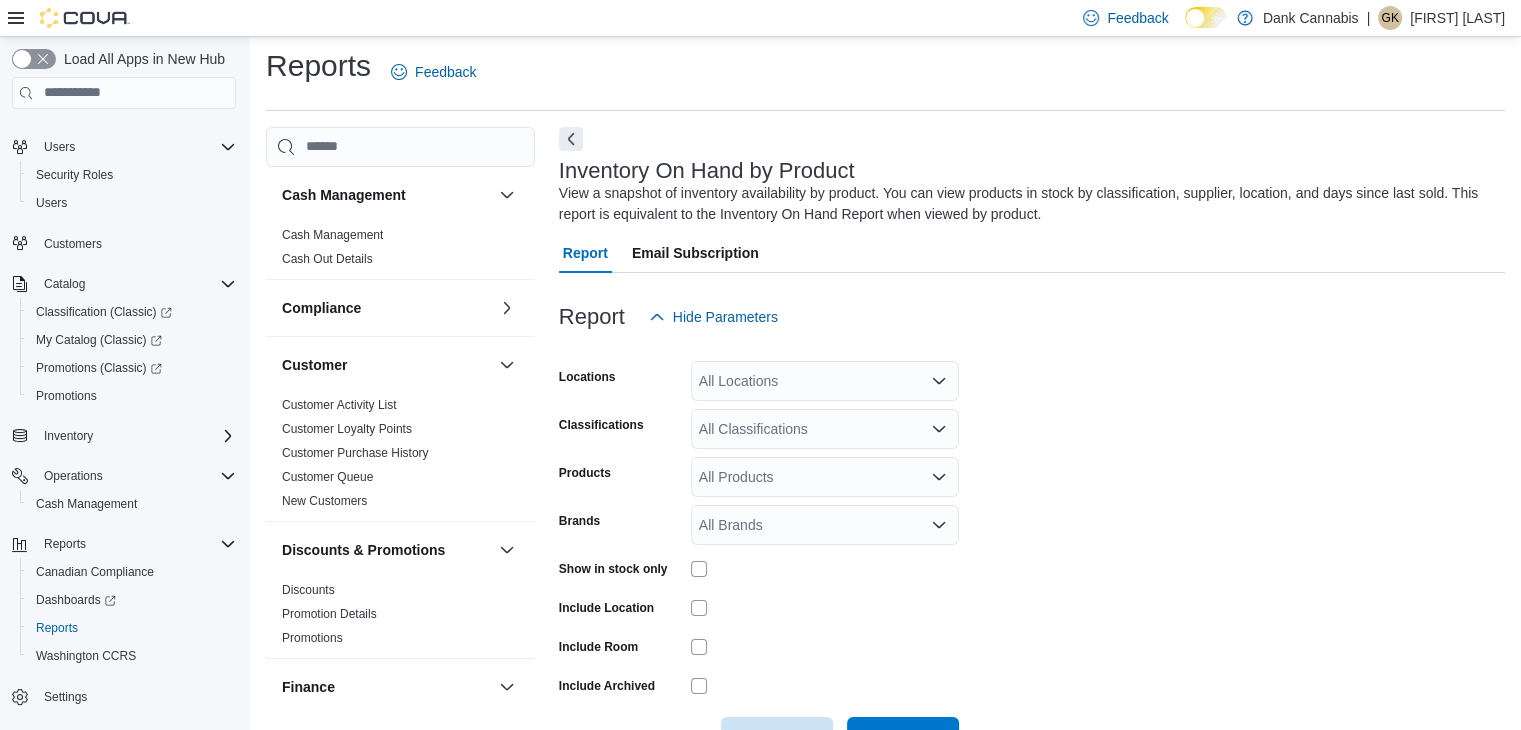 scroll, scrollTop: 73, scrollLeft: 0, axis: vertical 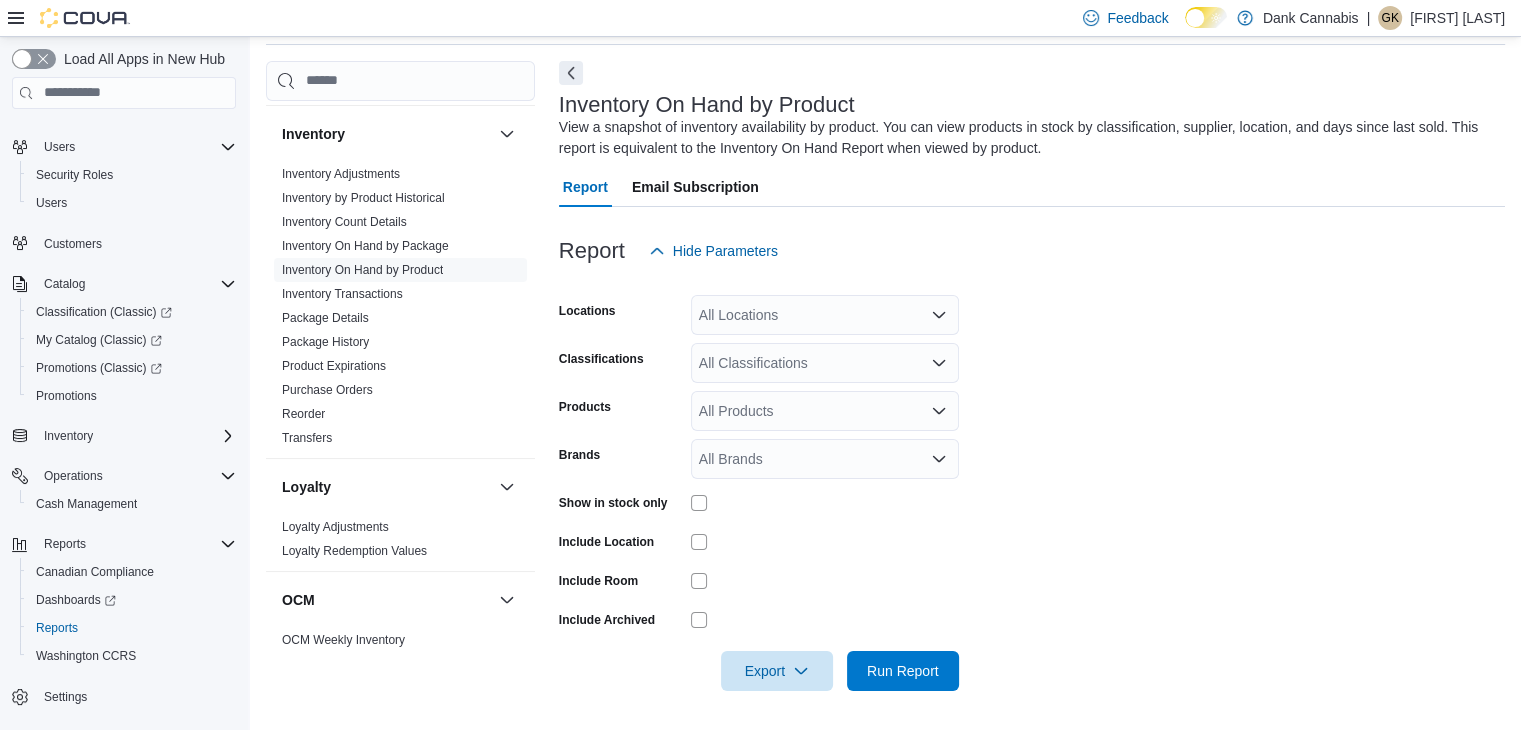 click on "Inventory Adjustments" at bounding box center (341, 174) 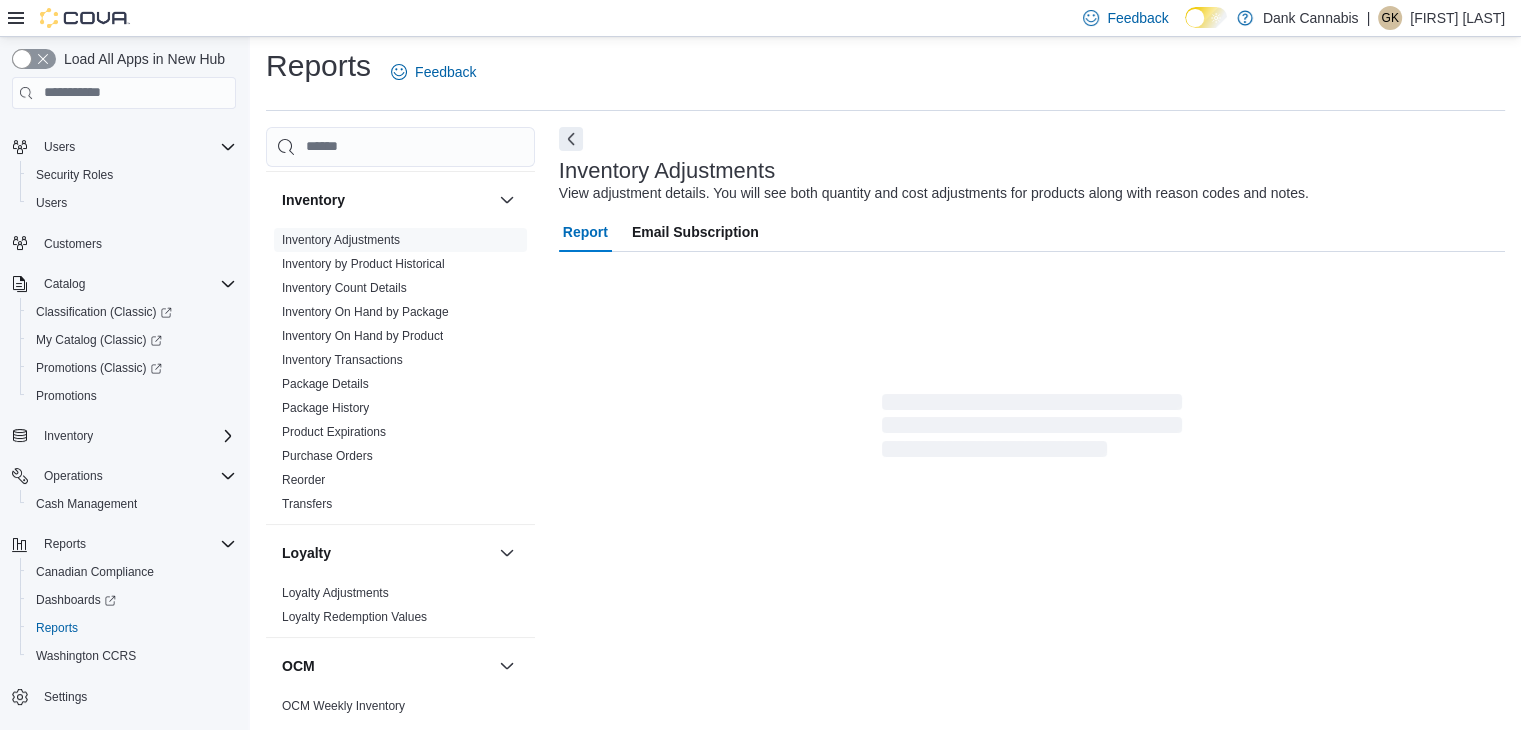 scroll, scrollTop: 7, scrollLeft: 0, axis: vertical 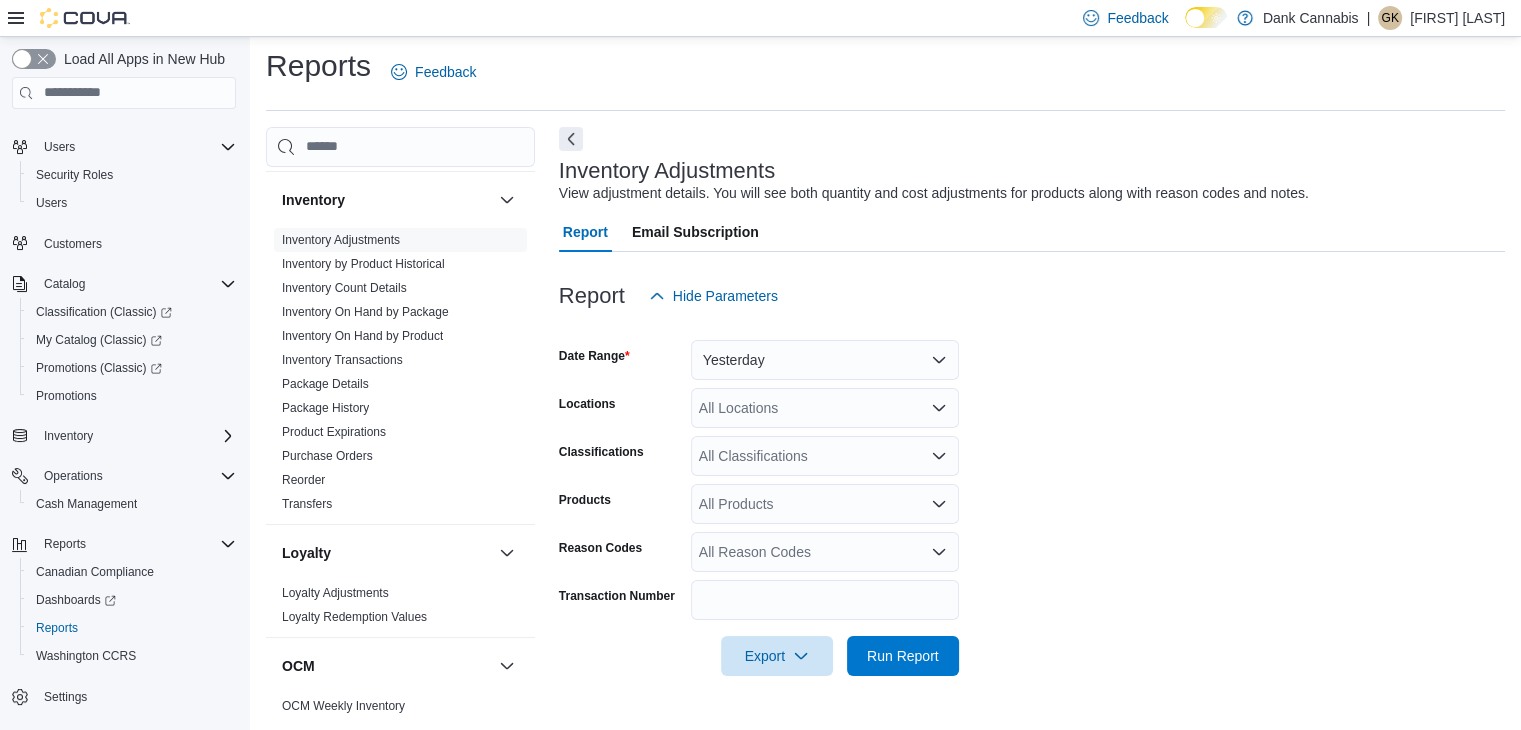 click on "Inventory Adjustments" at bounding box center [341, 240] 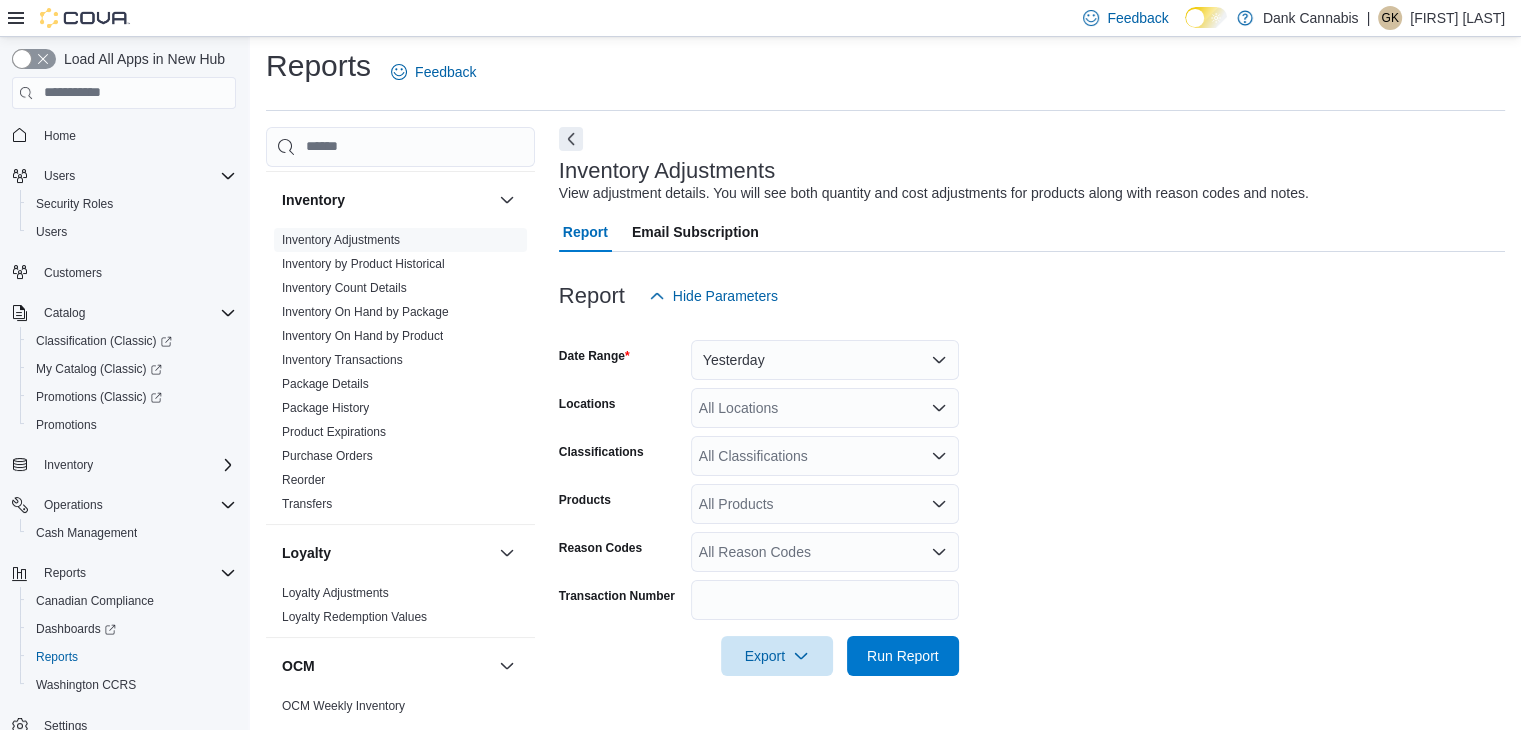 scroll, scrollTop: 0, scrollLeft: 0, axis: both 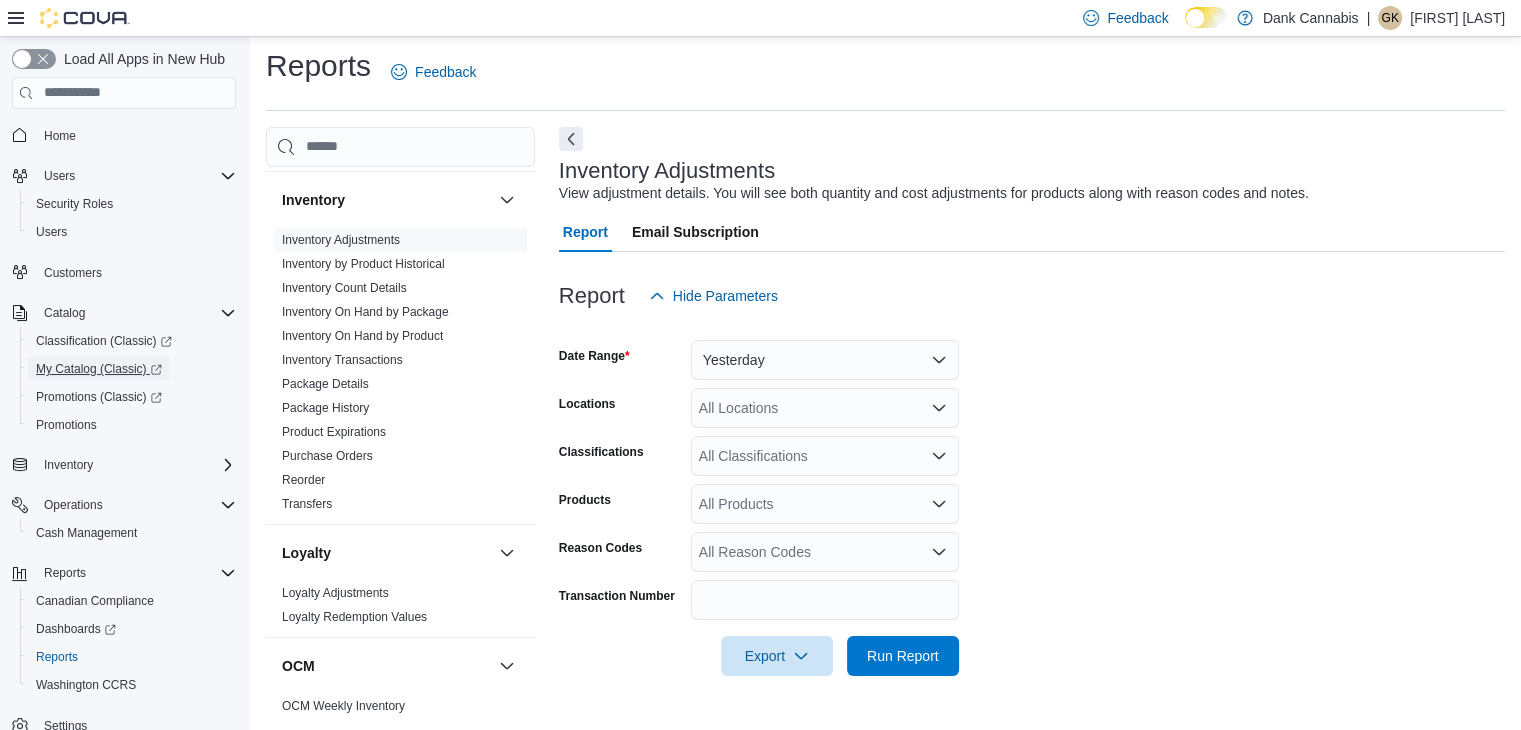 click on "My Catalog (Classic)" at bounding box center [99, 369] 